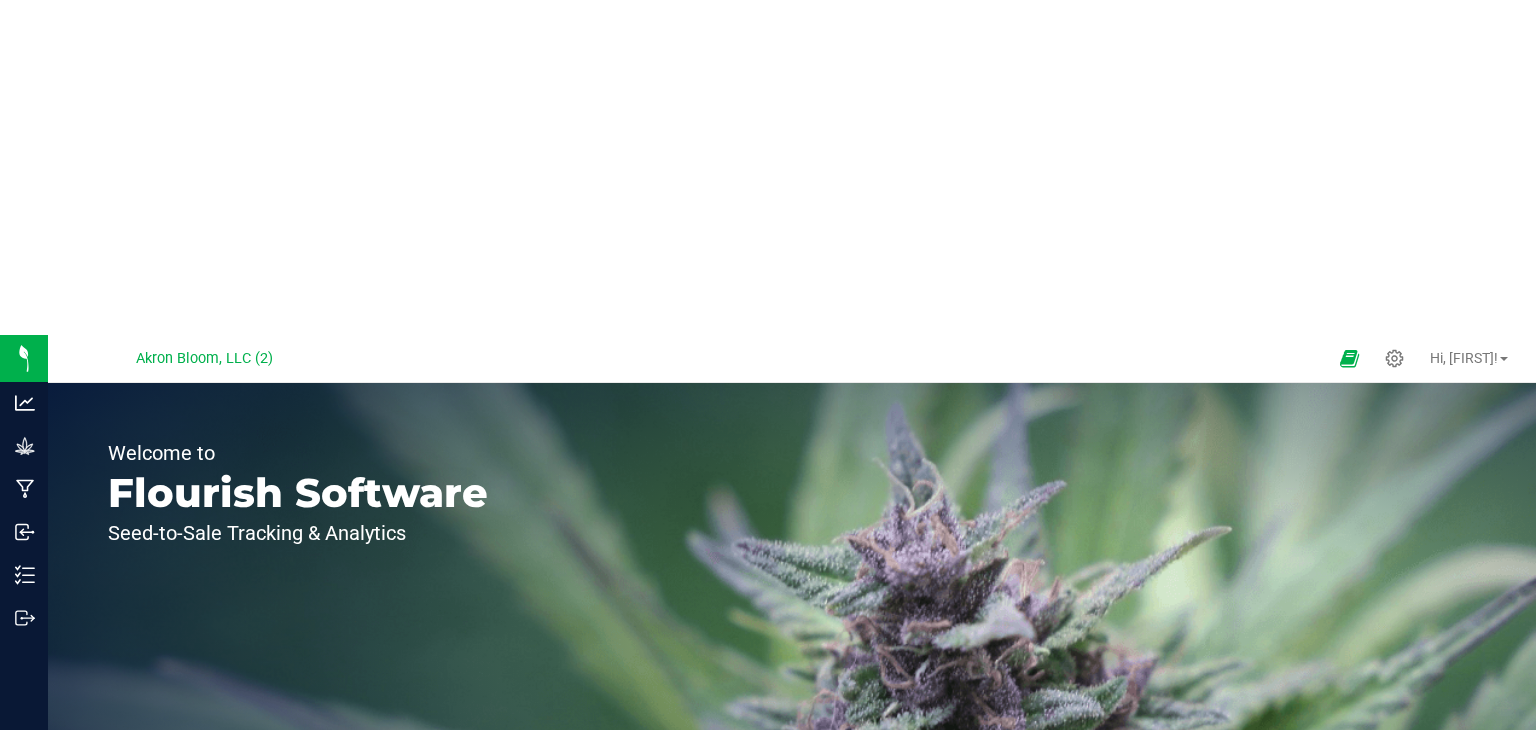 scroll, scrollTop: 0, scrollLeft: 0, axis: both 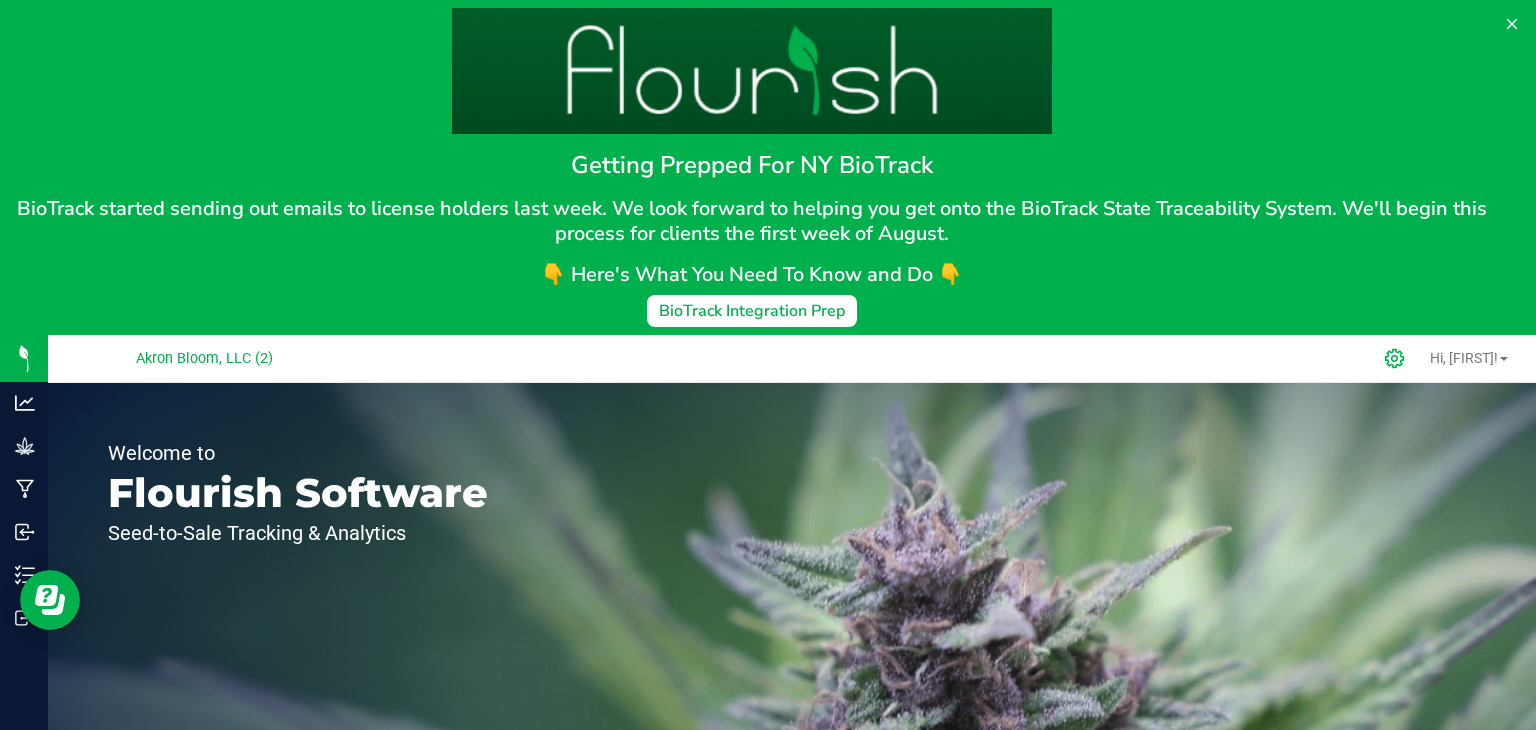 click 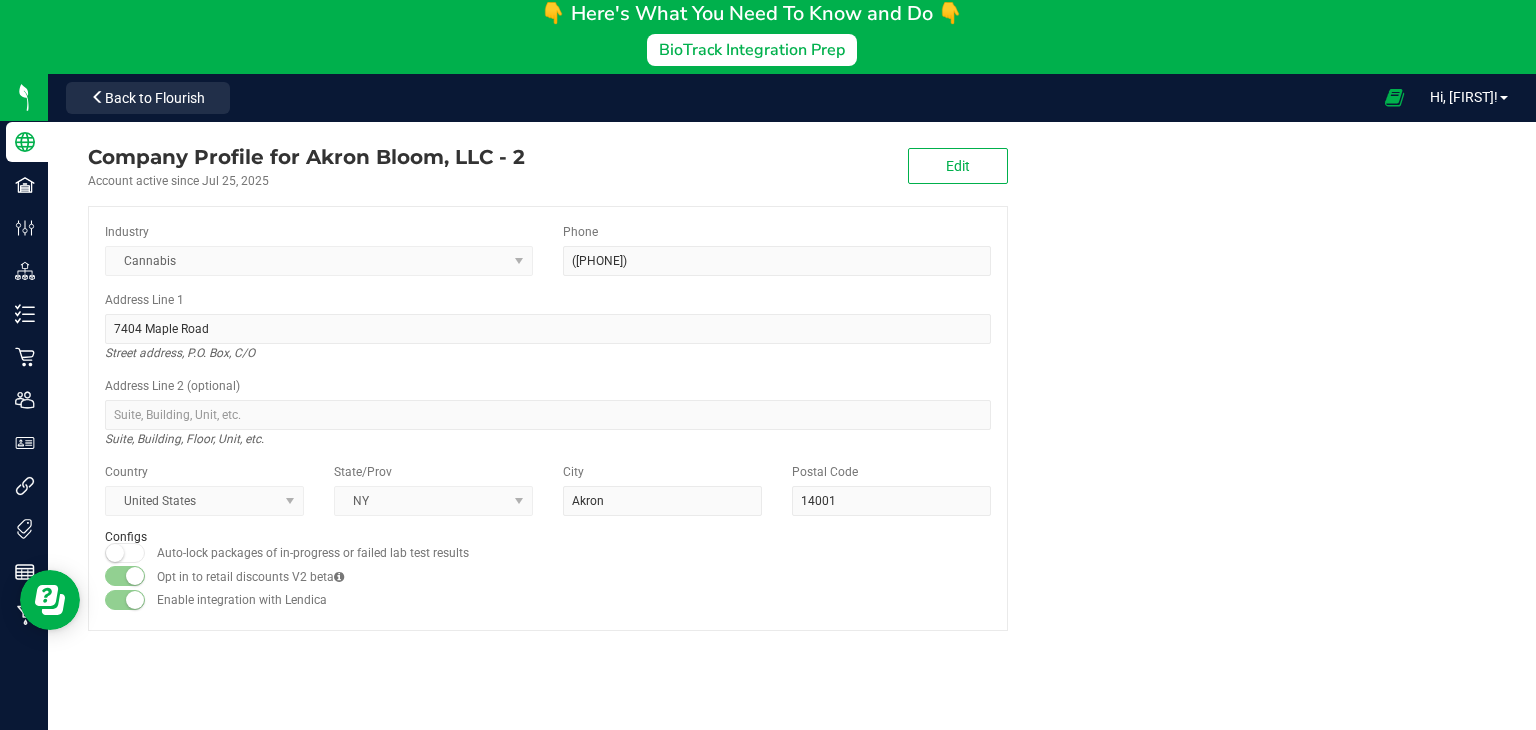 scroll, scrollTop: 266, scrollLeft: 0, axis: vertical 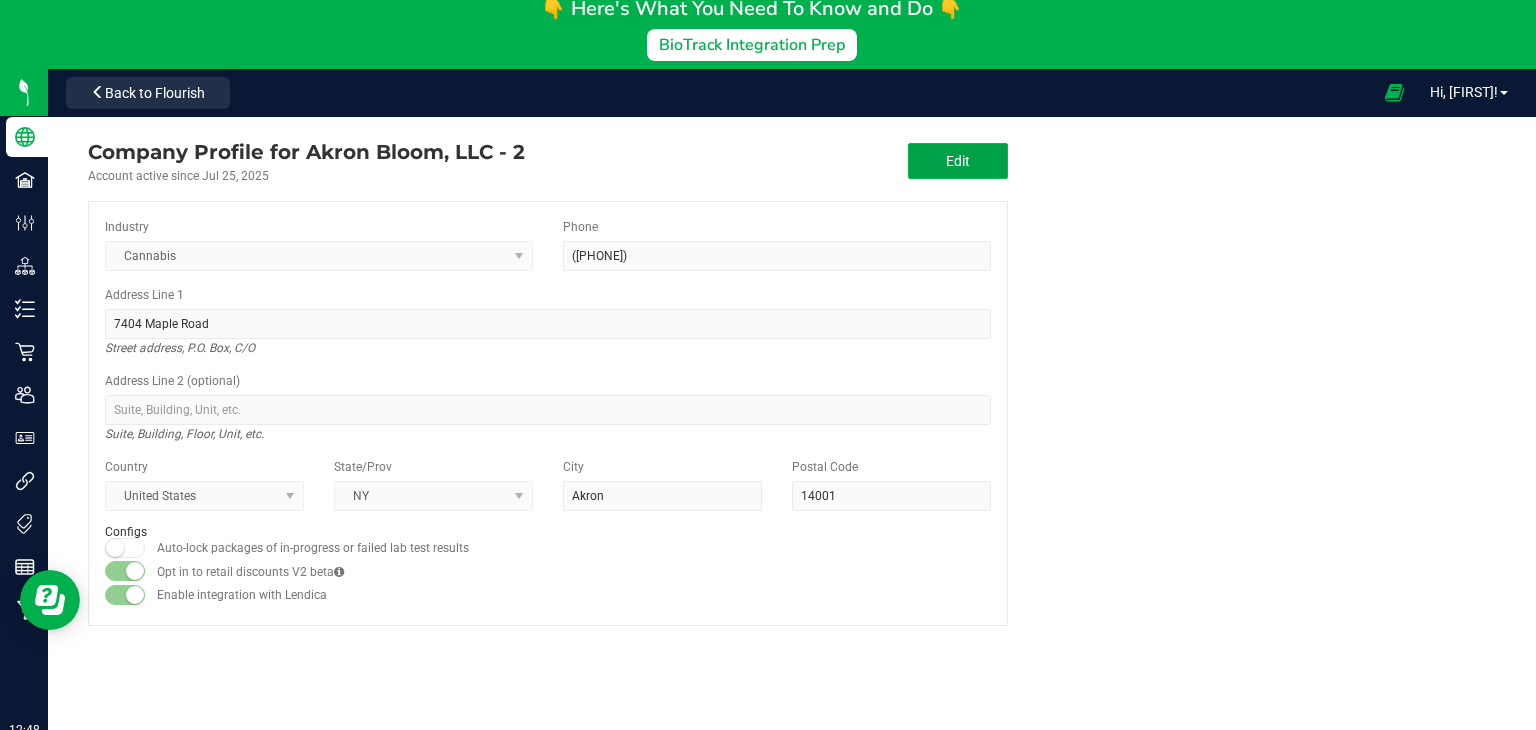 click on "Edit" at bounding box center (958, 161) 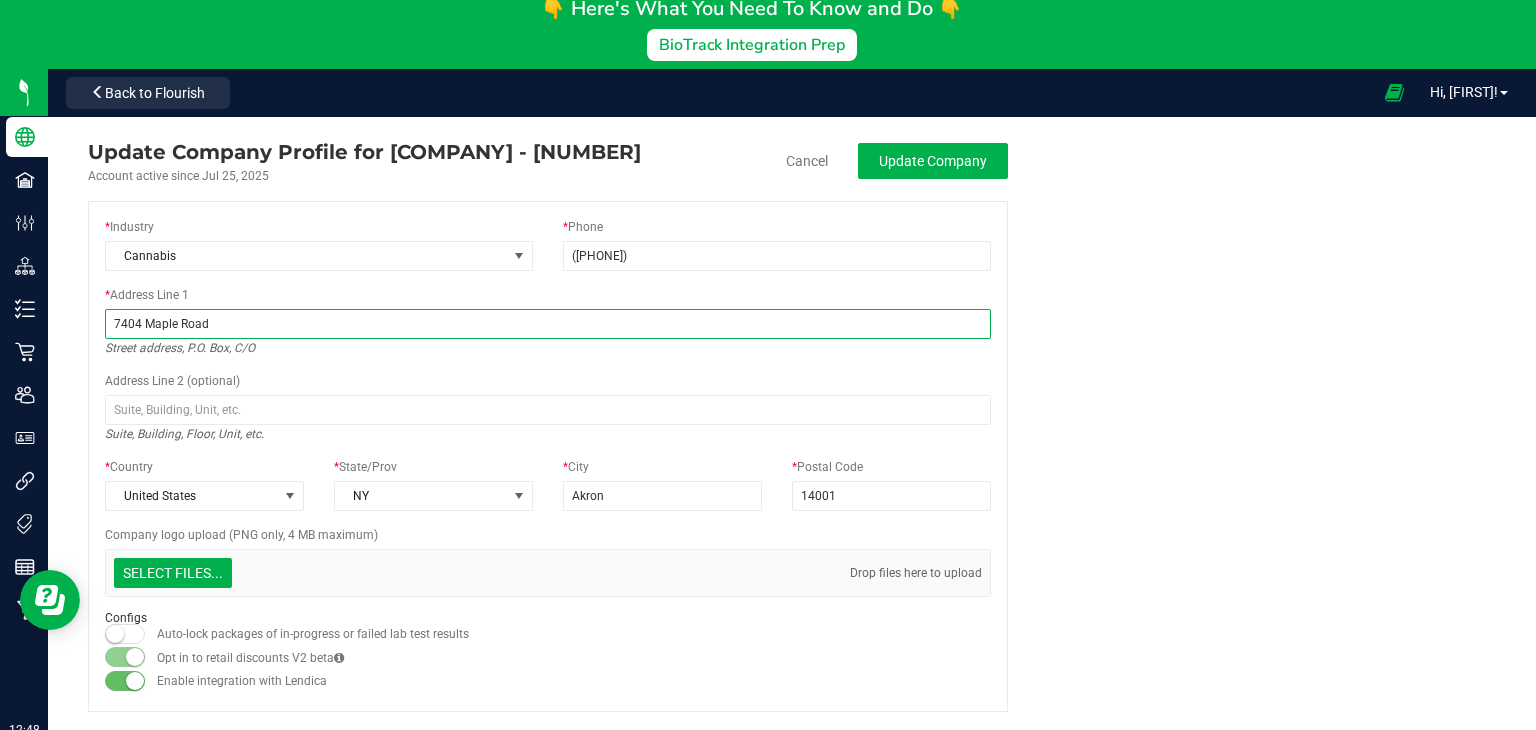 click on "7404 Maple Road" at bounding box center [548, 324] 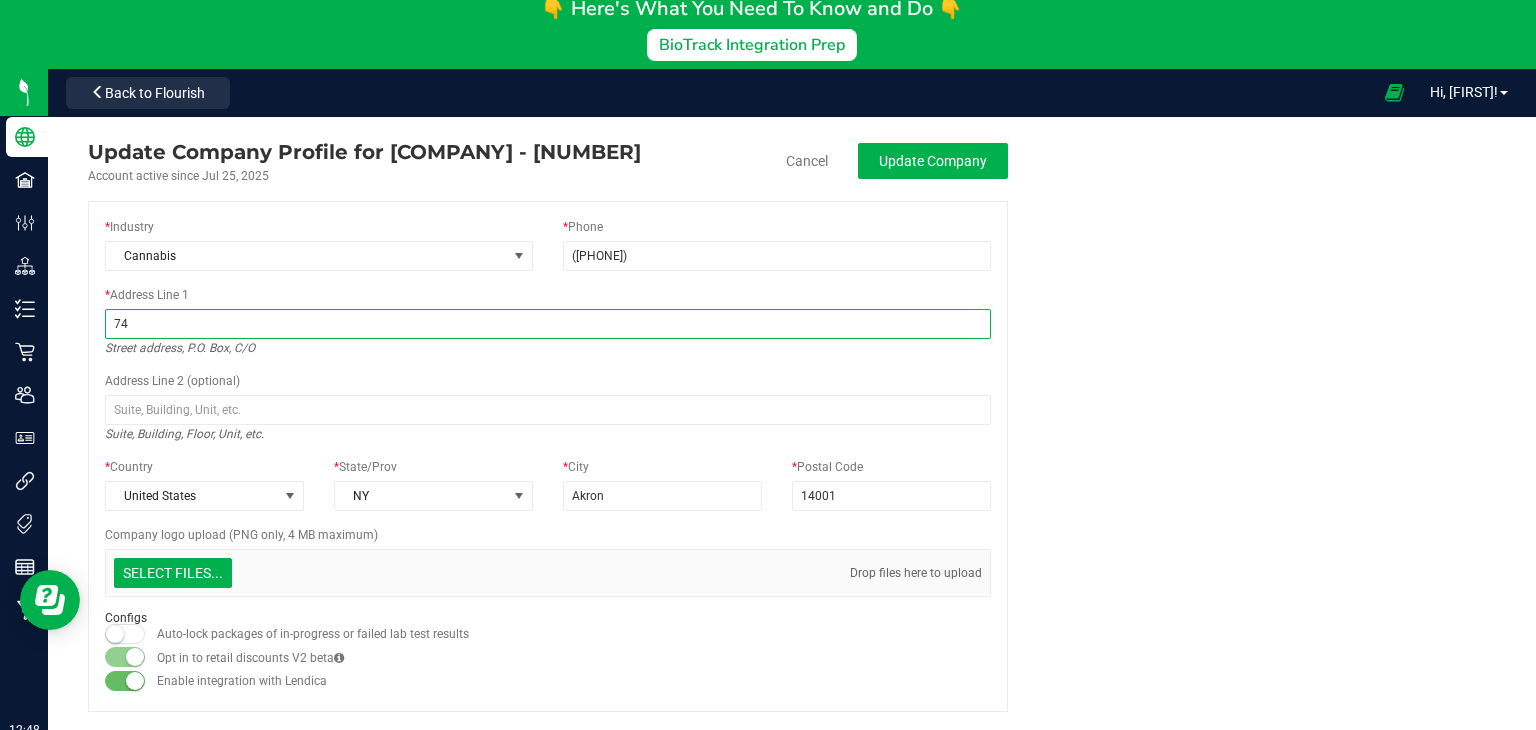 type on "7" 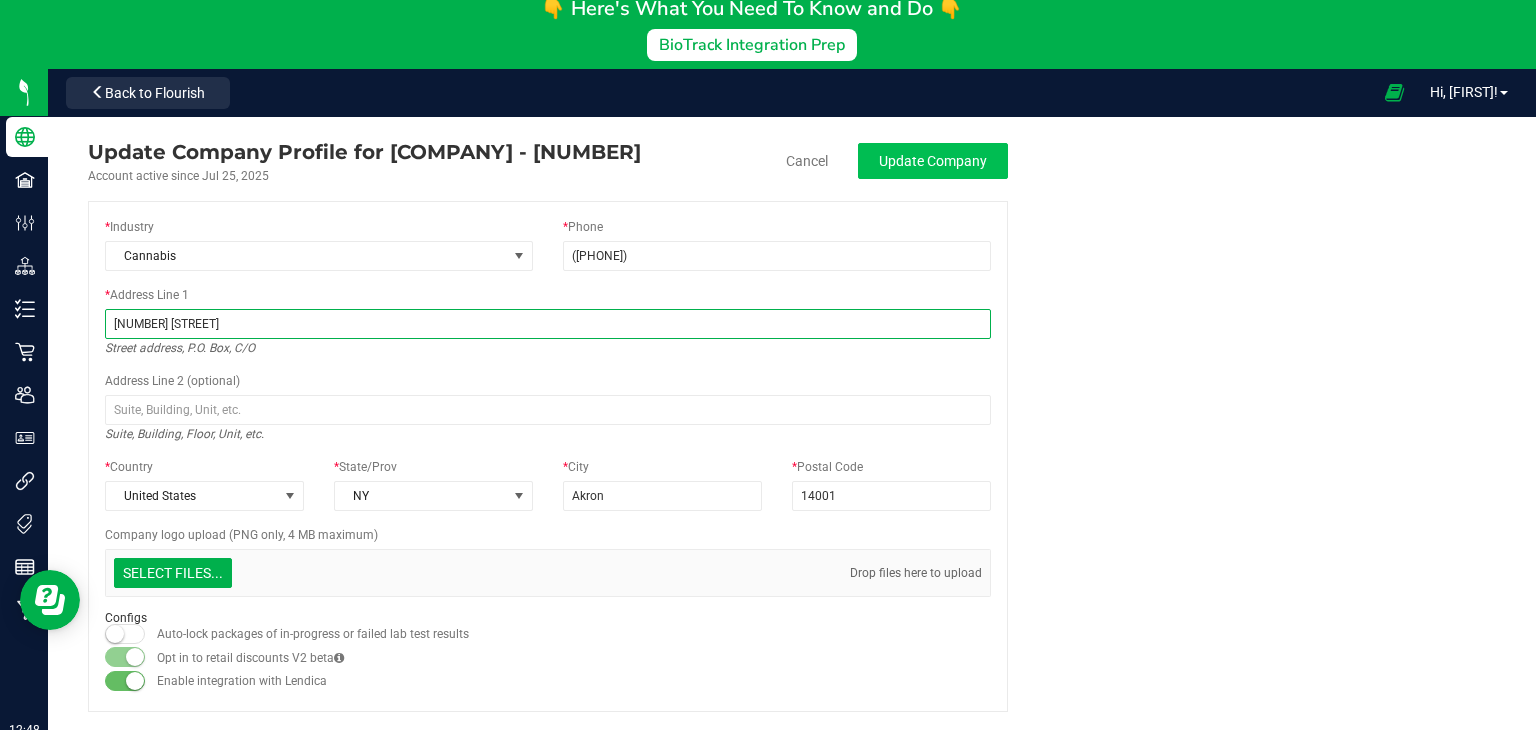 type on "[NUMBER] [STREET]" 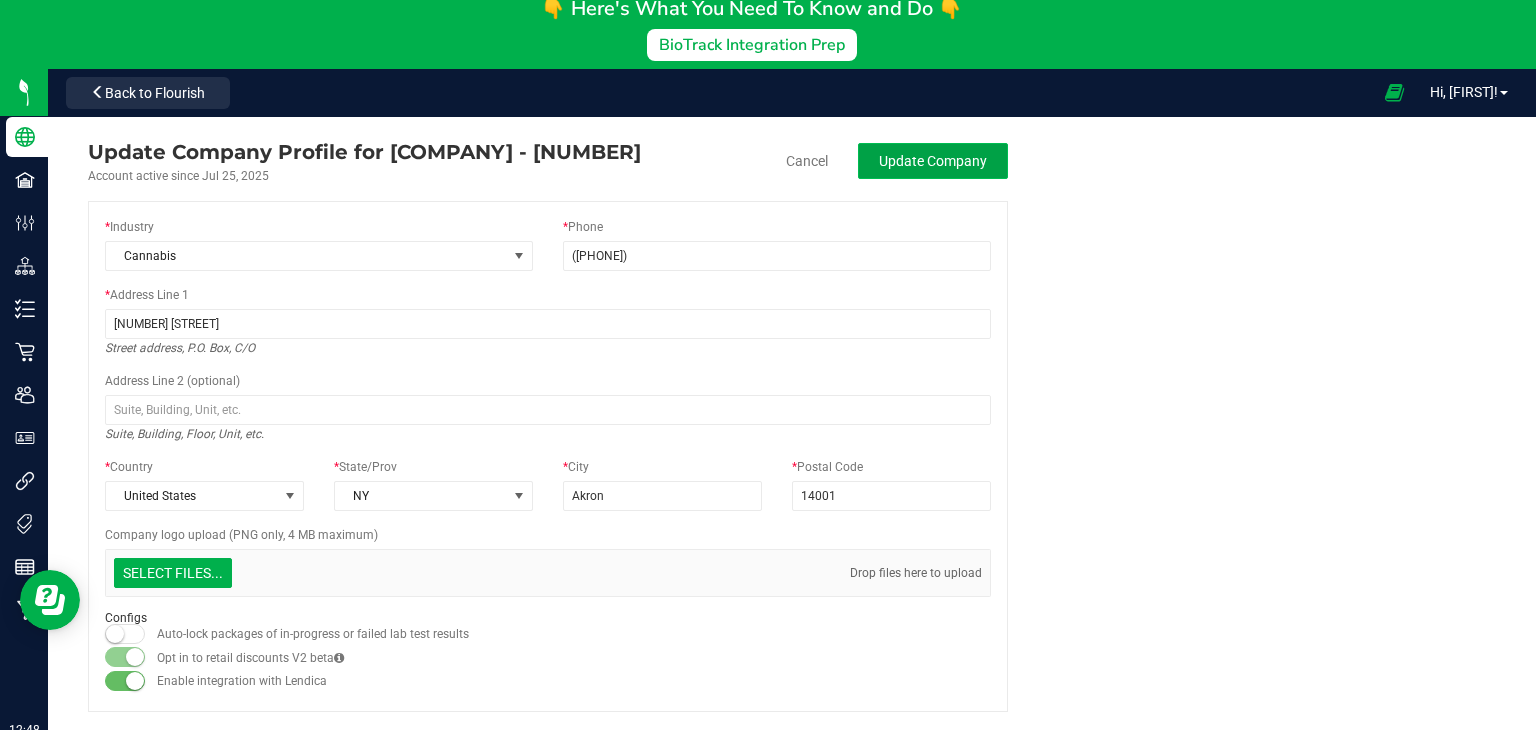 click on "Update Company" 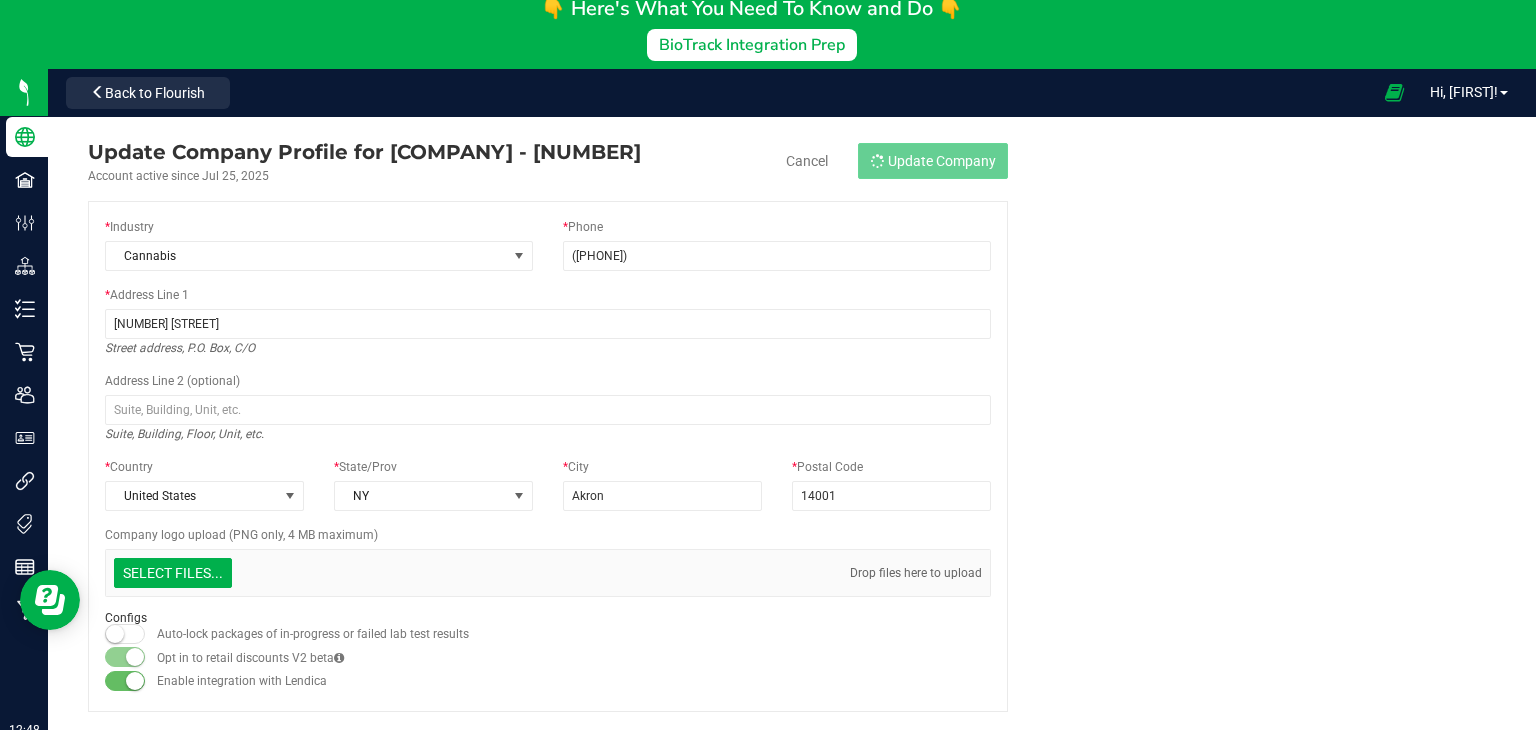 type on "([PHONE])" 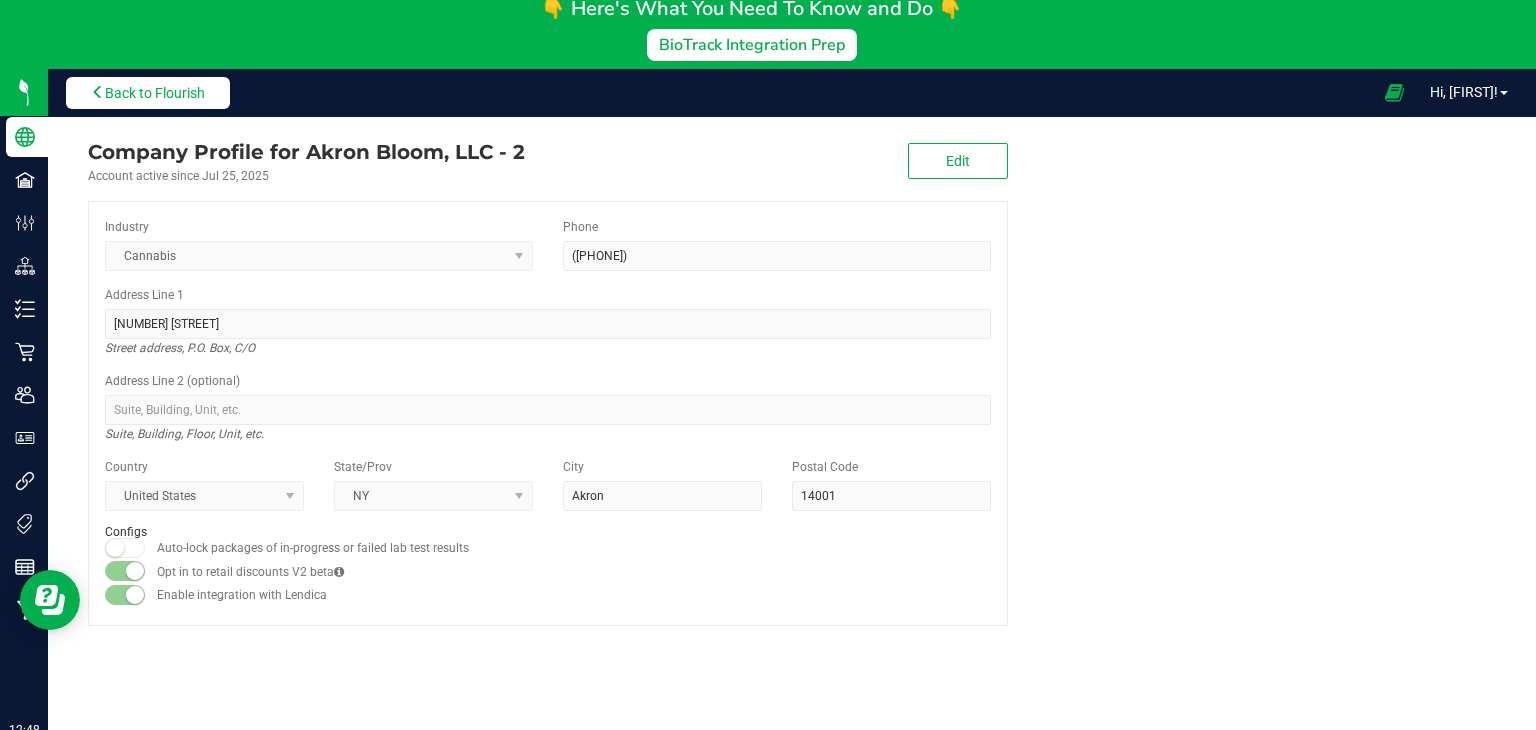 click on "Back to Flourish" at bounding box center [148, 93] 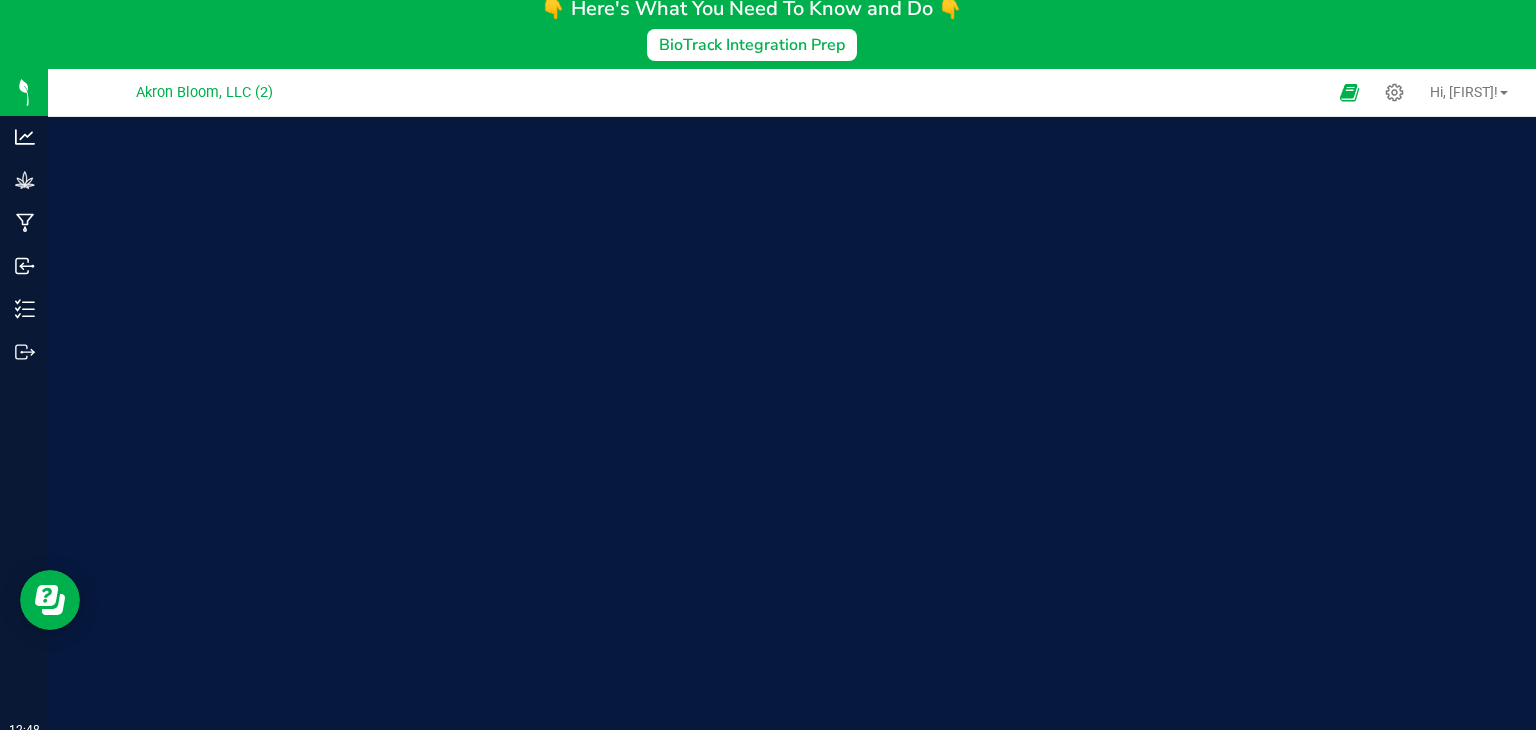 scroll, scrollTop: 0, scrollLeft: 0, axis: both 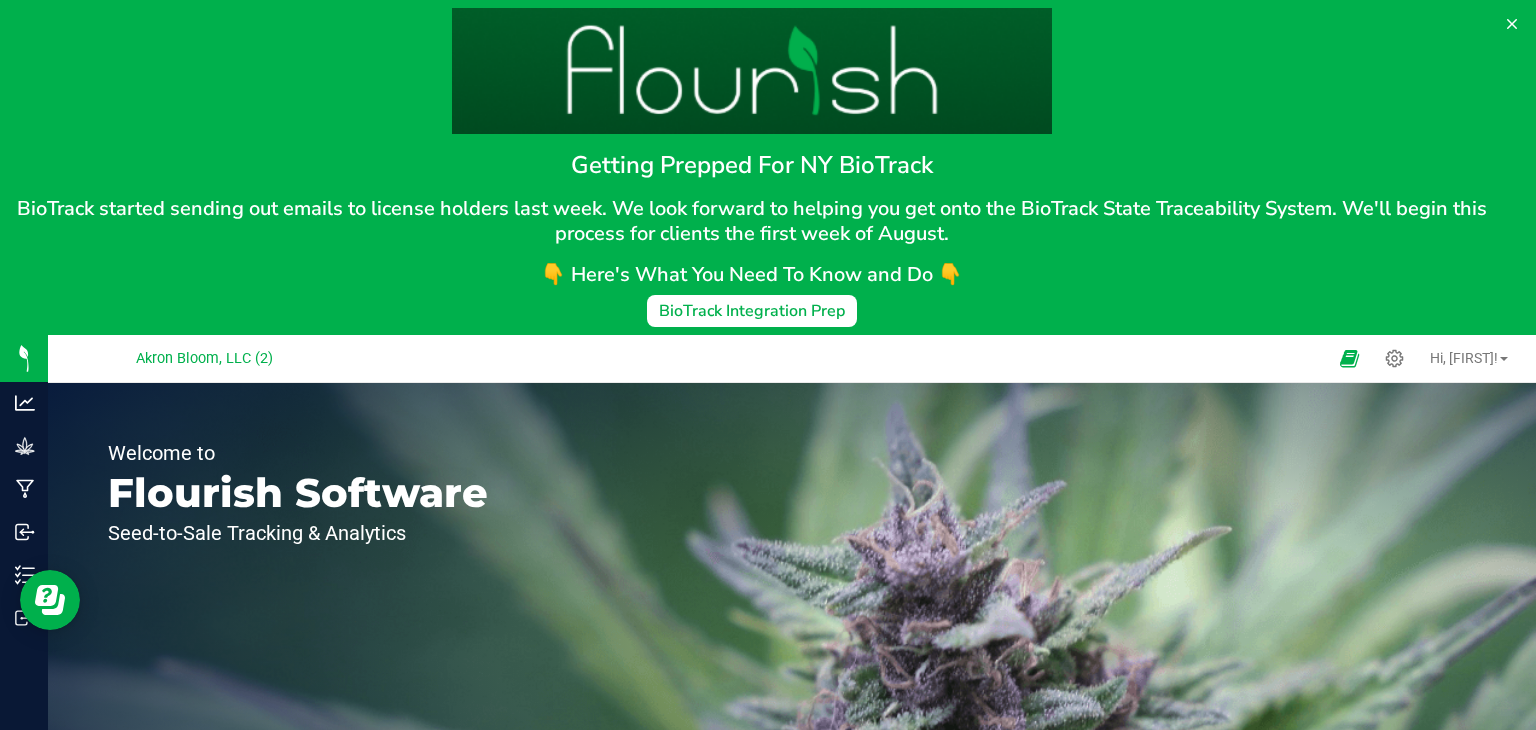 click at bounding box center [752, 71] 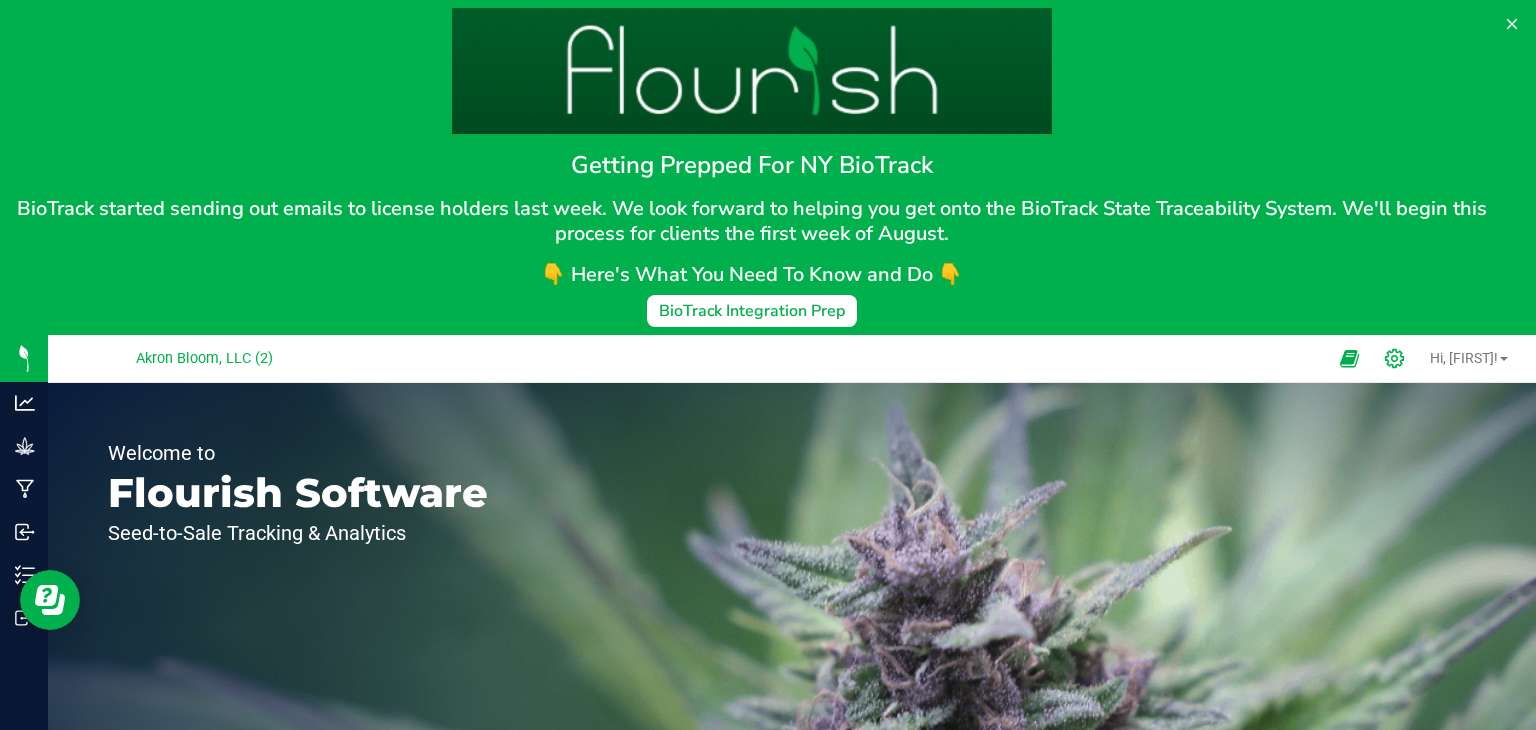 click 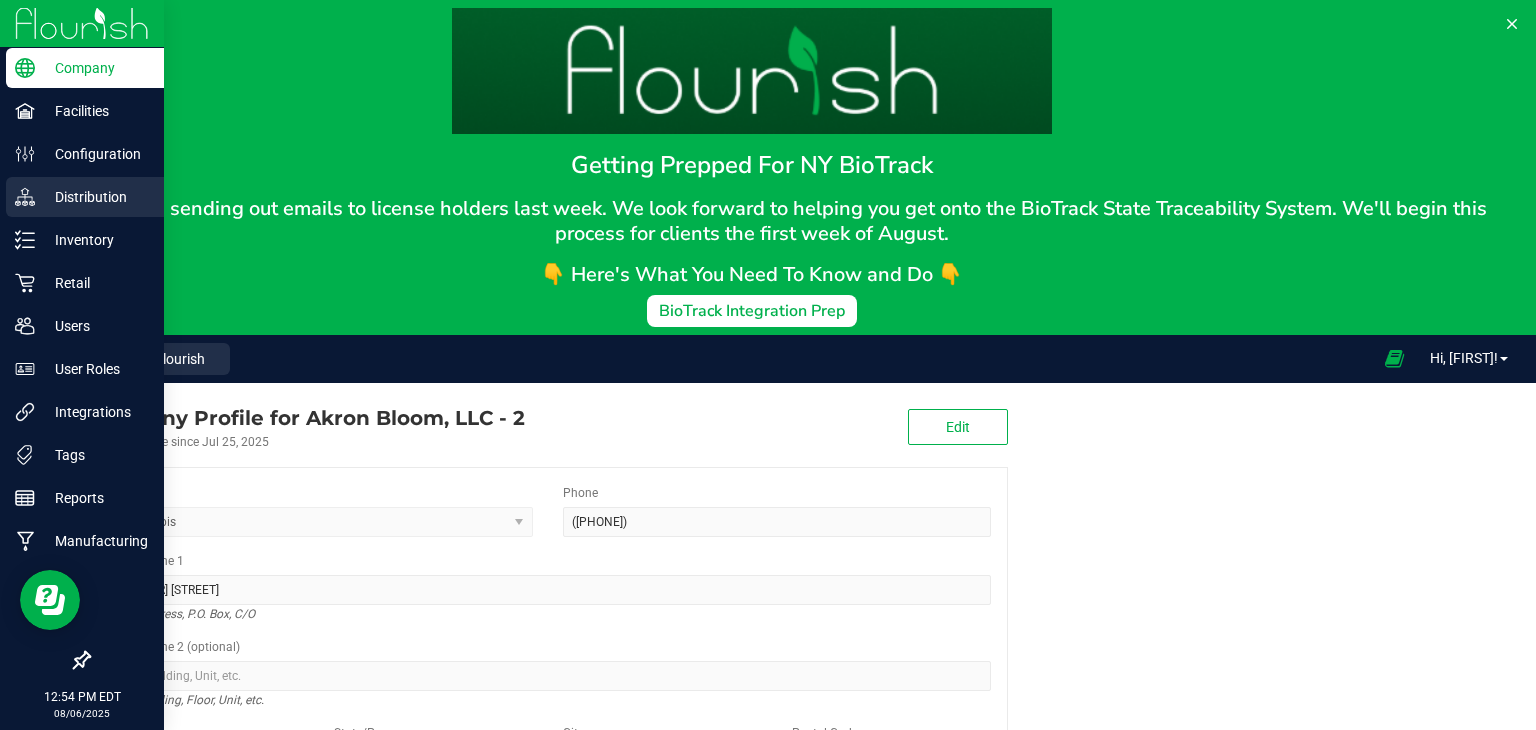 click on "Distribution" at bounding box center [95, 197] 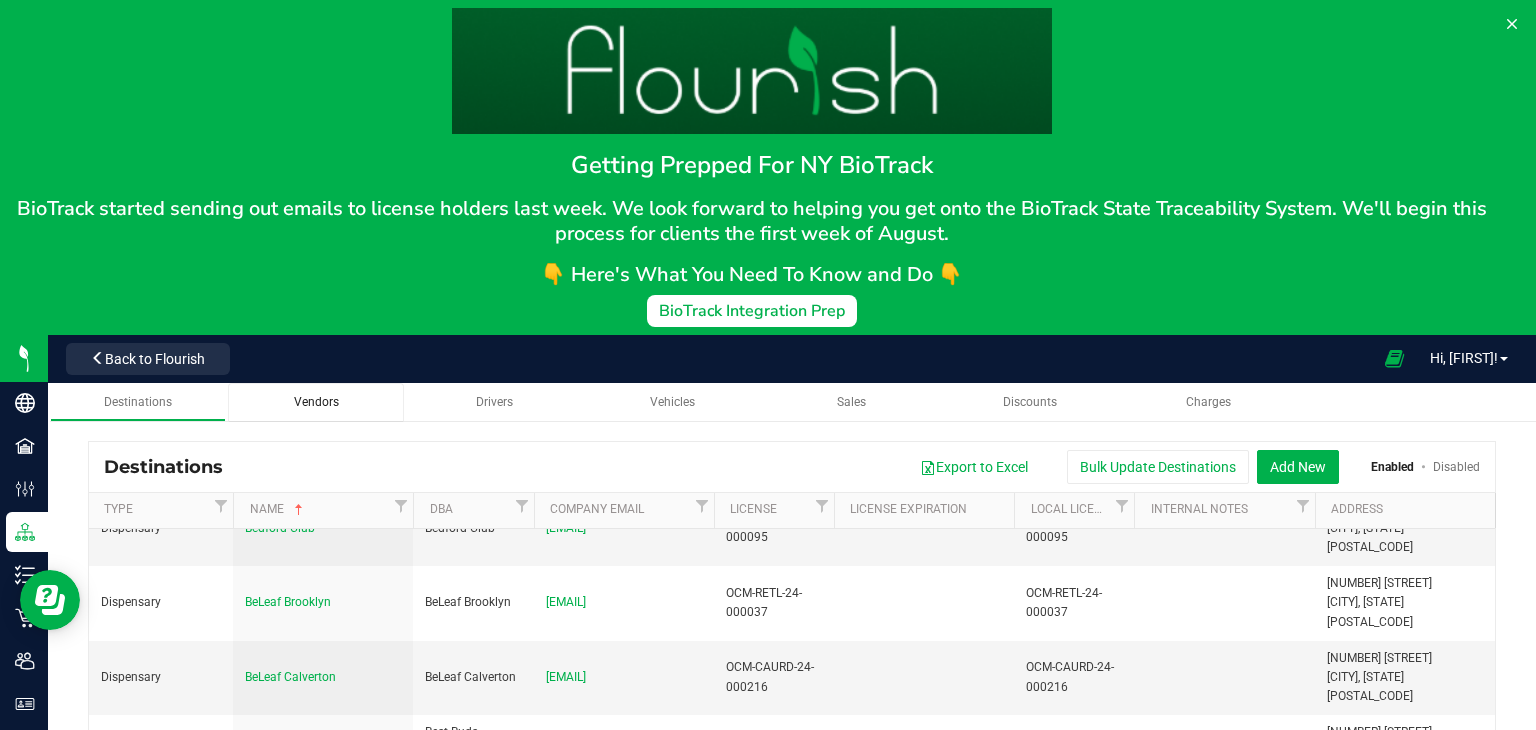 scroll, scrollTop: 264, scrollLeft: 0, axis: vertical 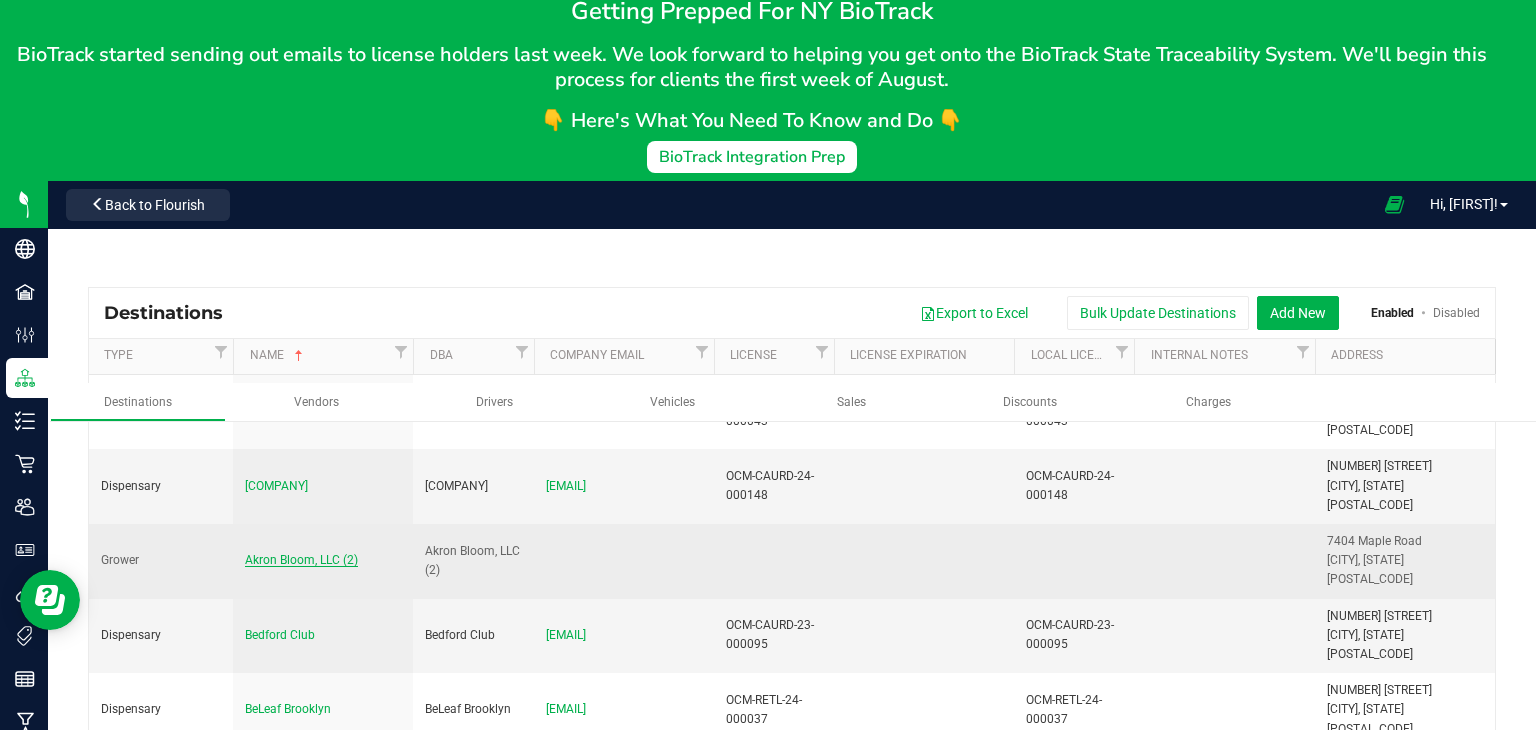 click on "Akron Bloom, LLC (2)" at bounding box center (301, 560) 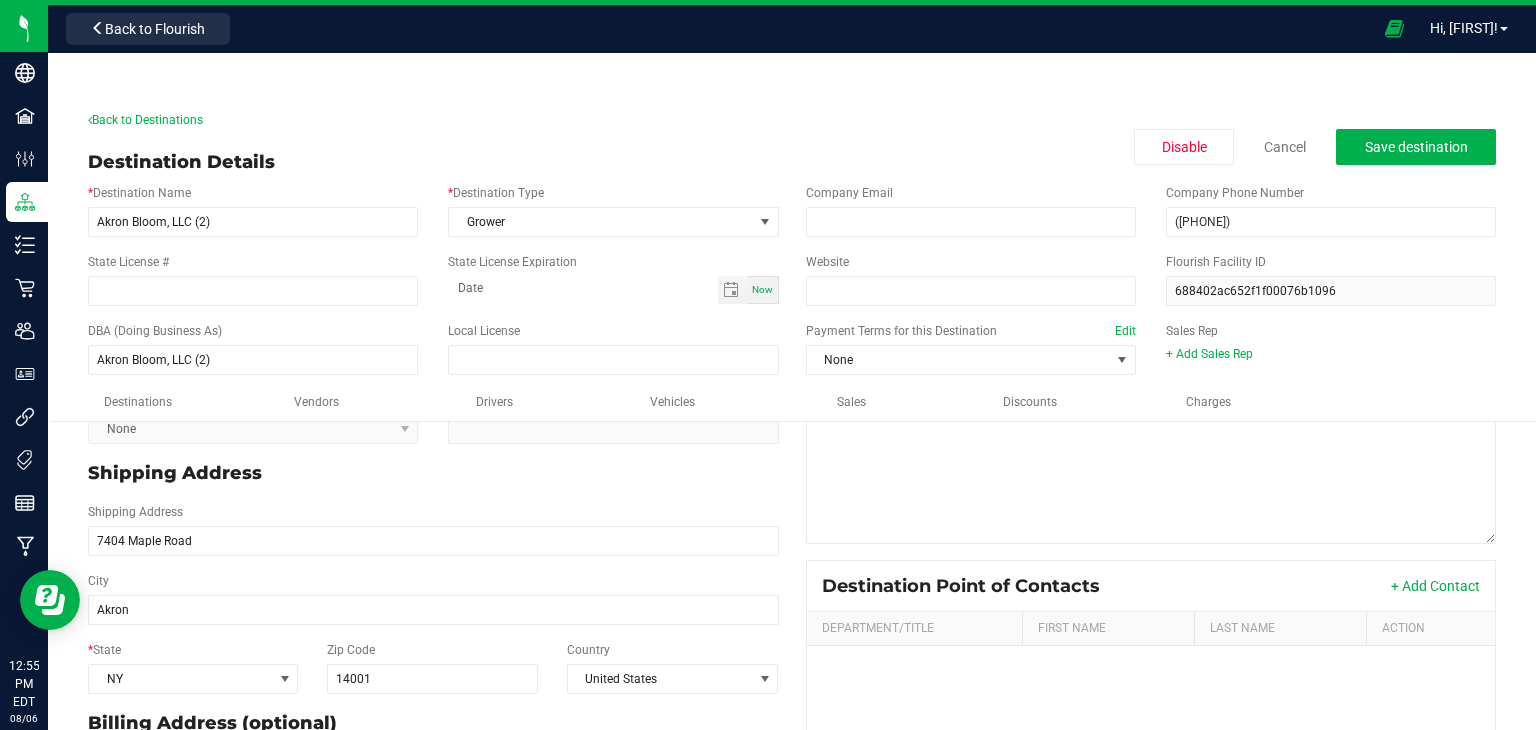 scroll, scrollTop: 331, scrollLeft: 0, axis: vertical 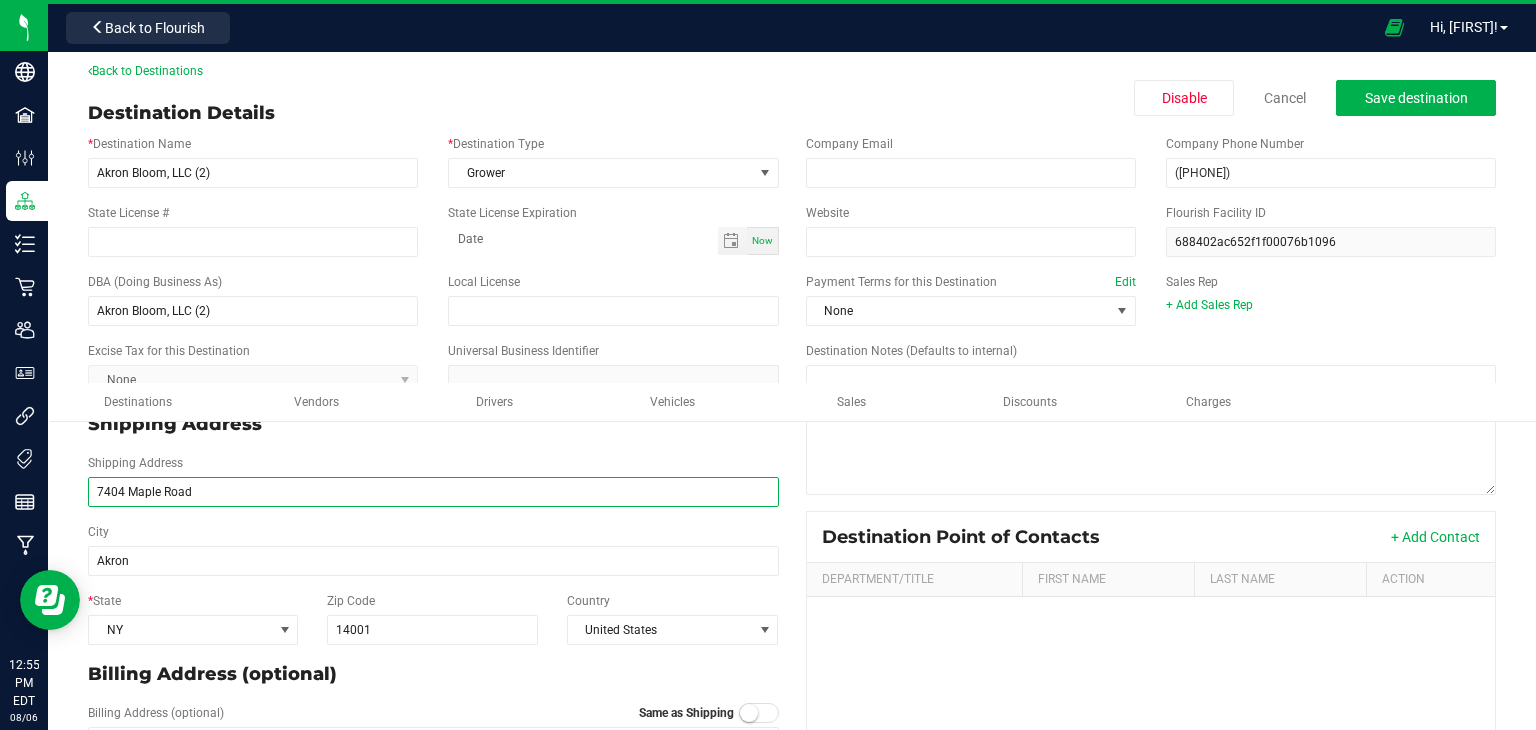 click on "7404 Maple Road" at bounding box center (433, 492) 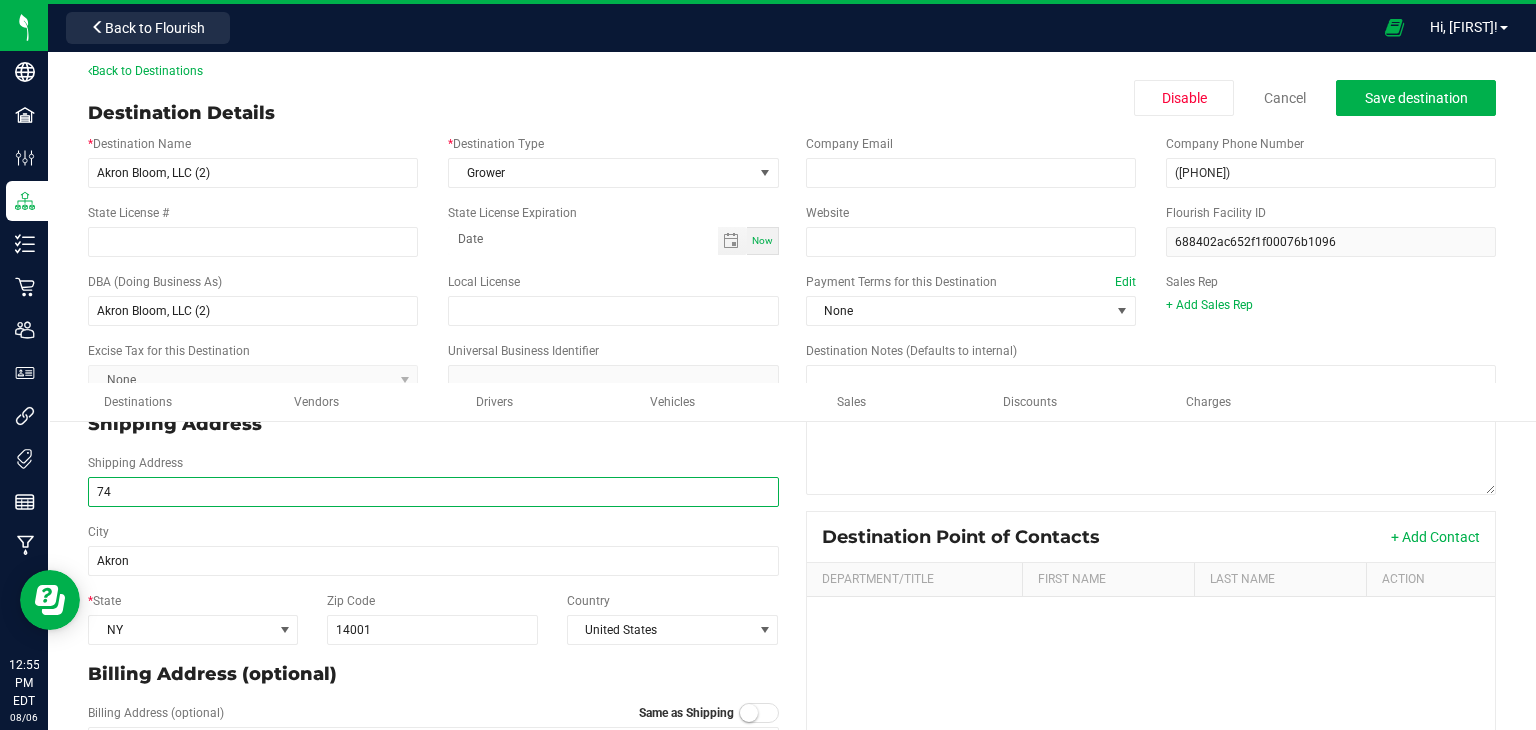 type on "7" 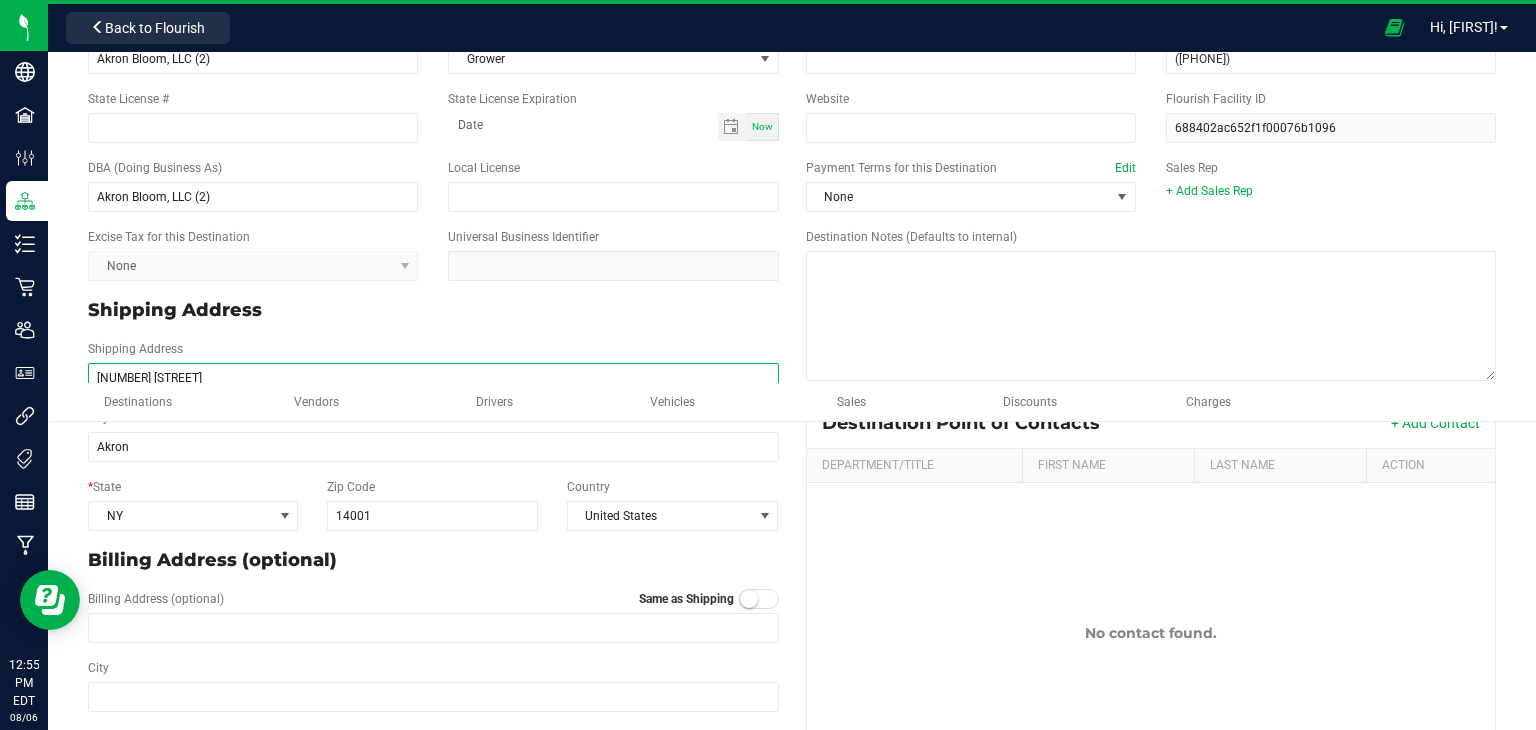 scroll, scrollTop: 241, scrollLeft: 0, axis: vertical 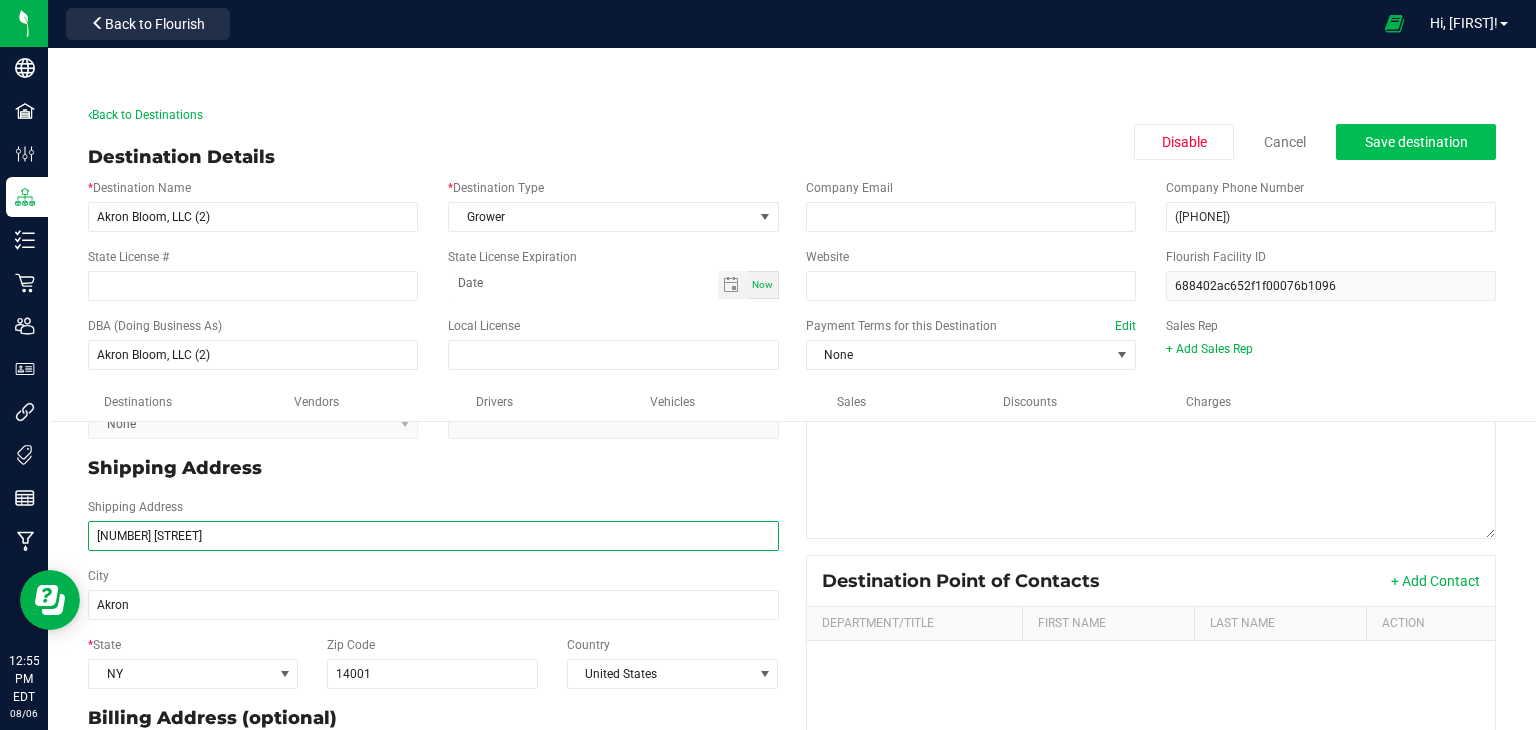 type on "[NUMBER] [STREET]" 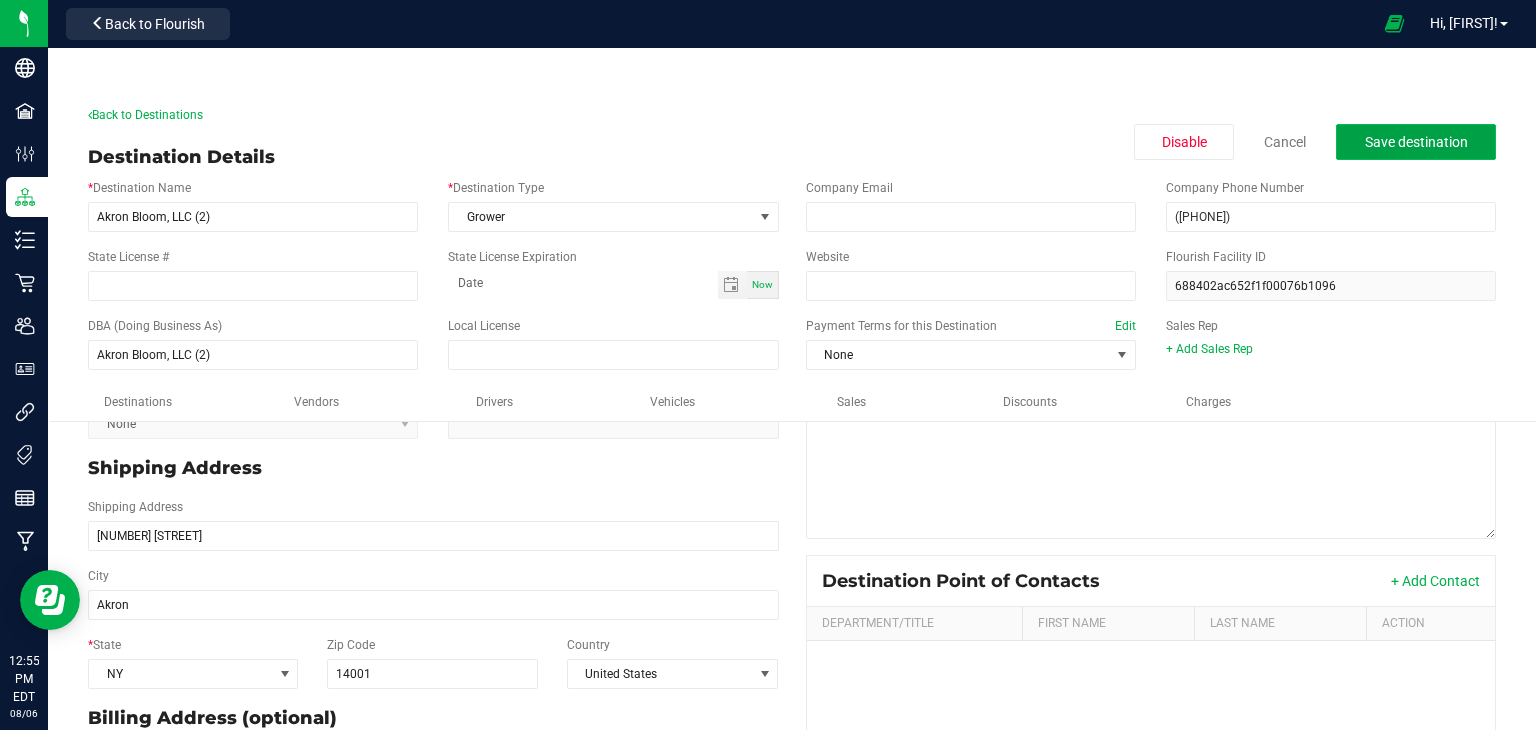 click on "Save destination" 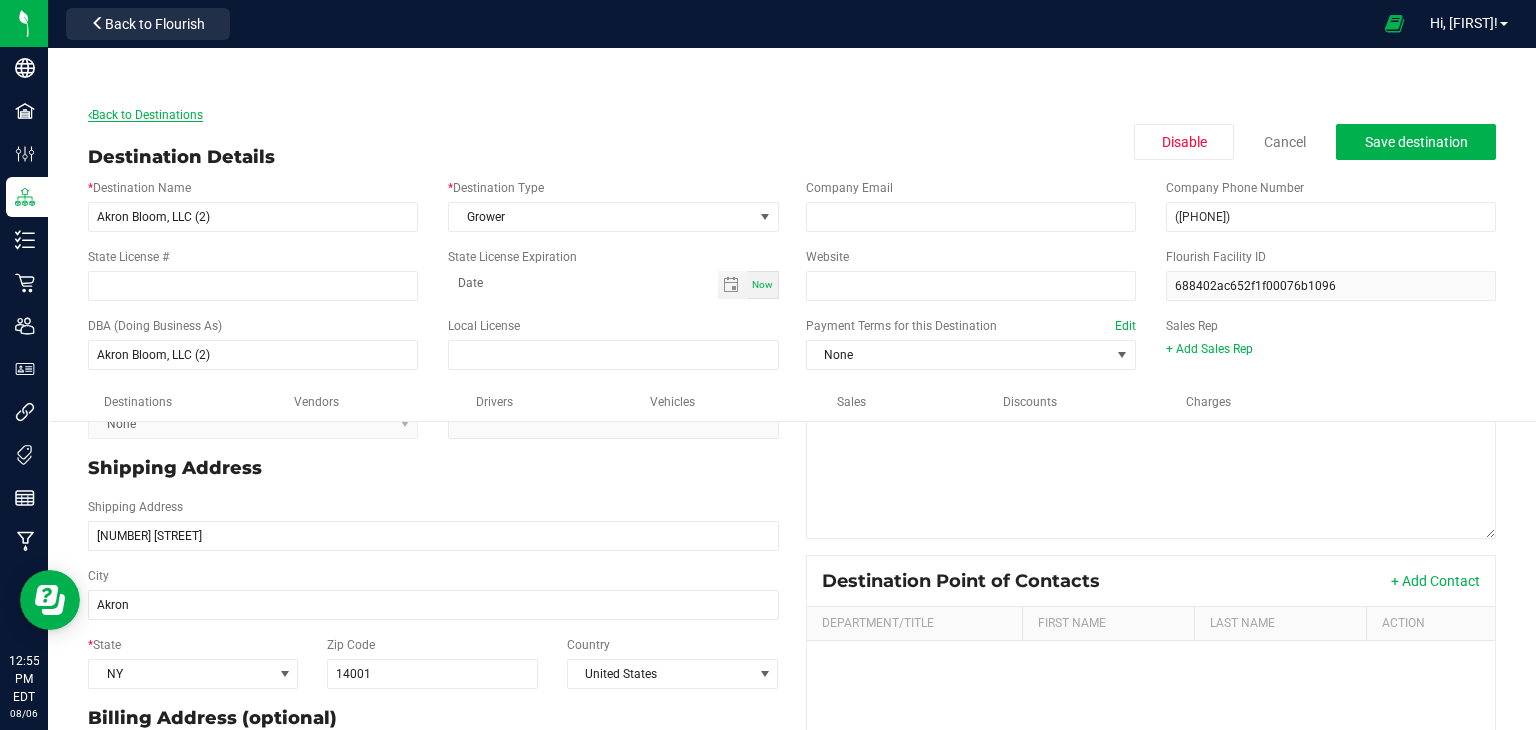 click on "Back to Destinations" at bounding box center [145, 115] 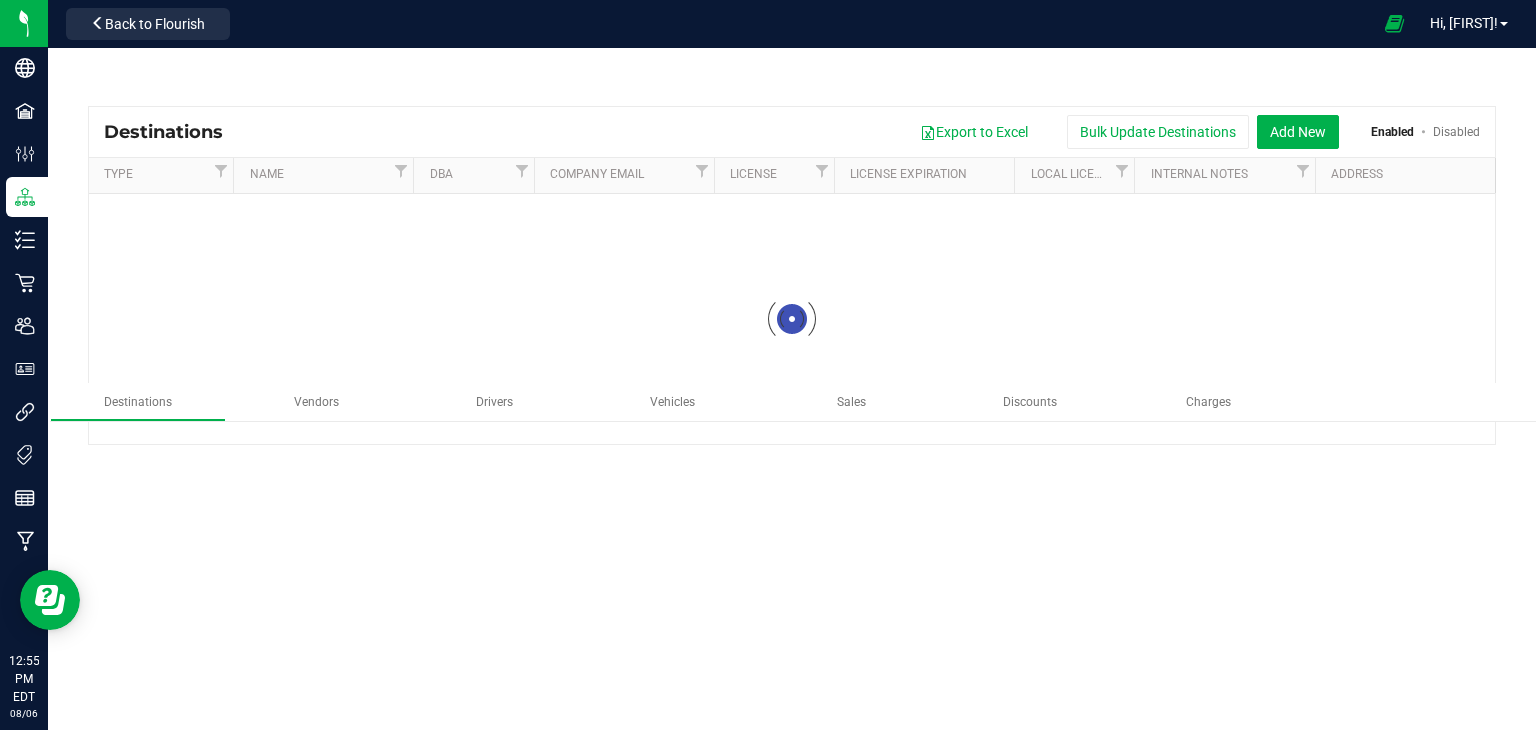 scroll, scrollTop: 0, scrollLeft: 0, axis: both 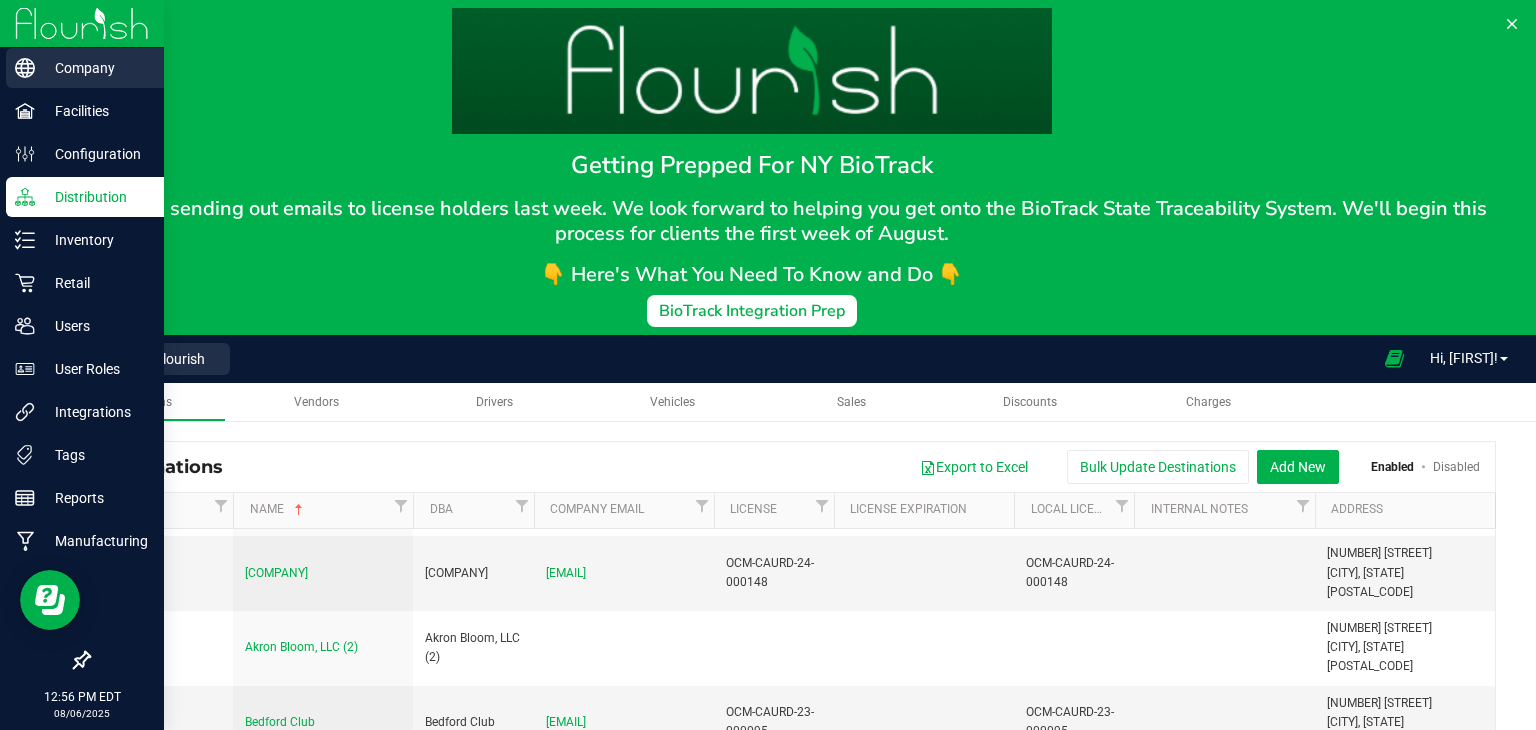 click 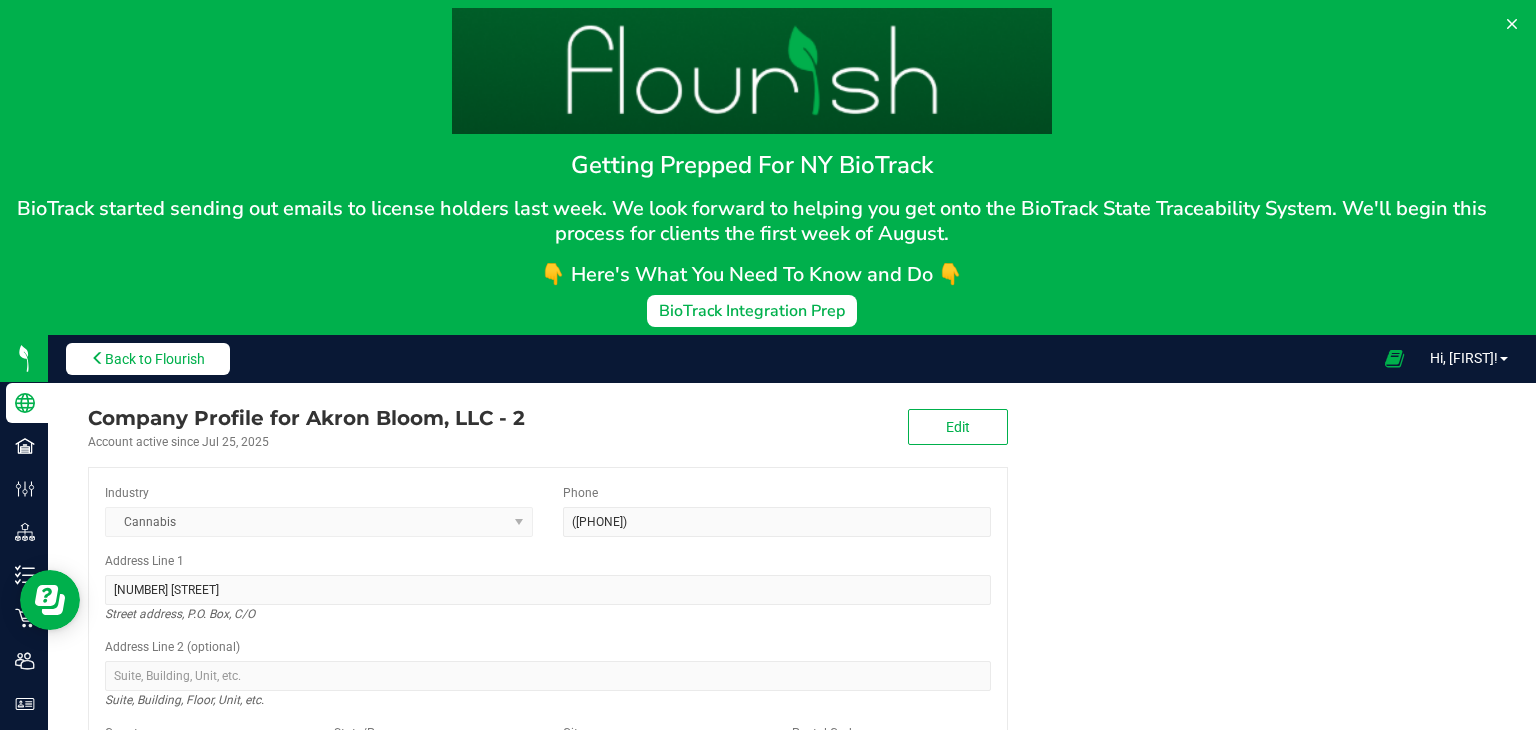 click on "Back to Flourish" at bounding box center [155, 359] 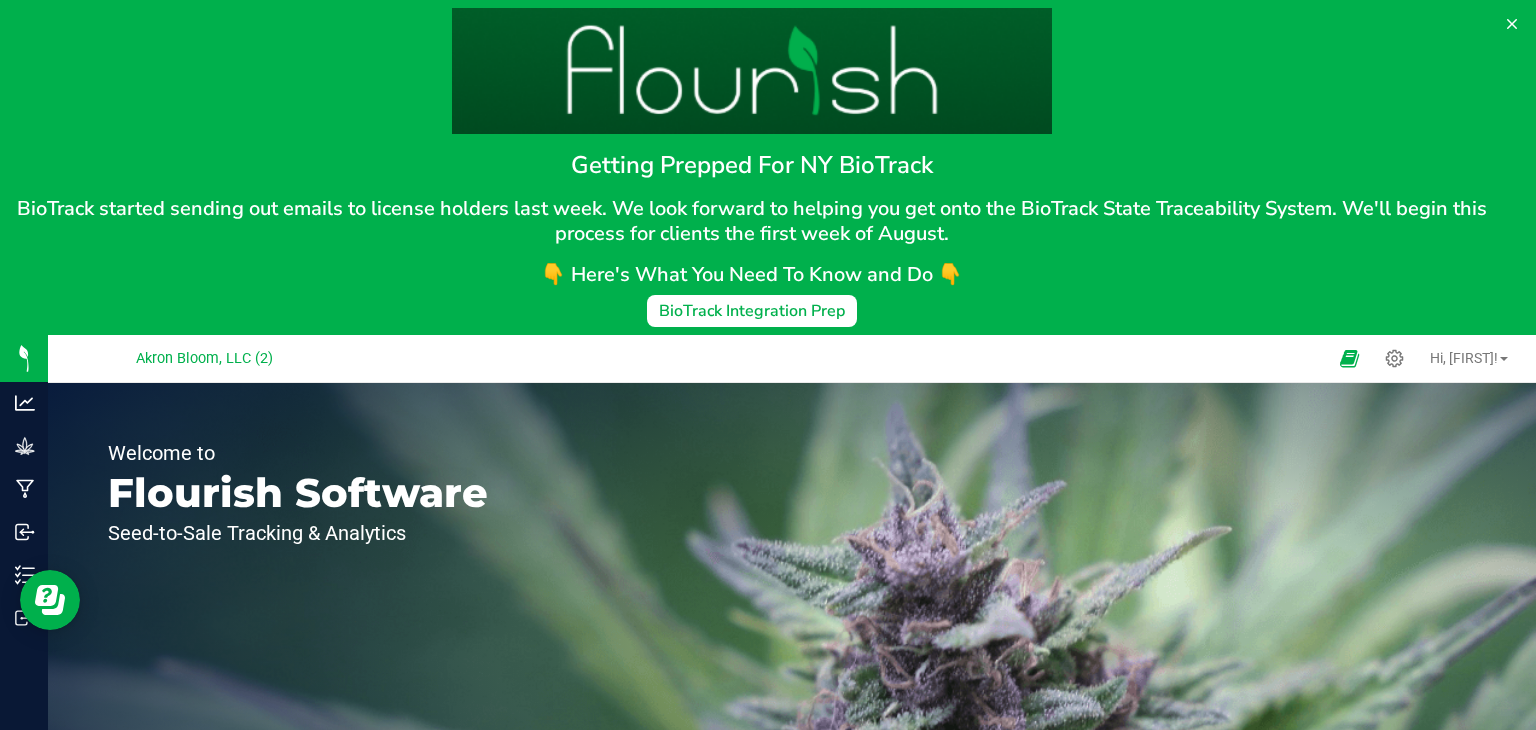 click on "Akron Bloom, LLC (2)" at bounding box center [204, 358] 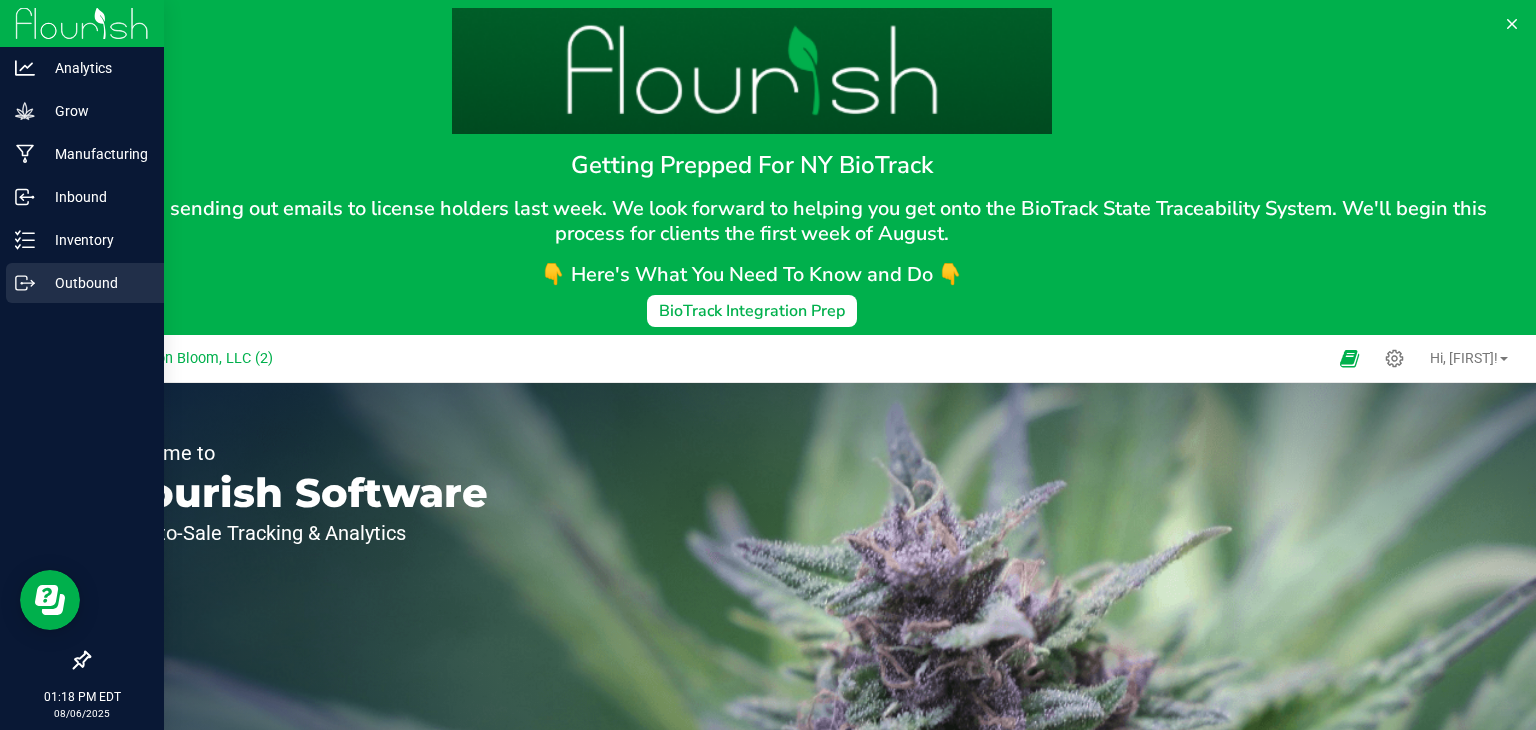 click on "Outbound" at bounding box center [95, 283] 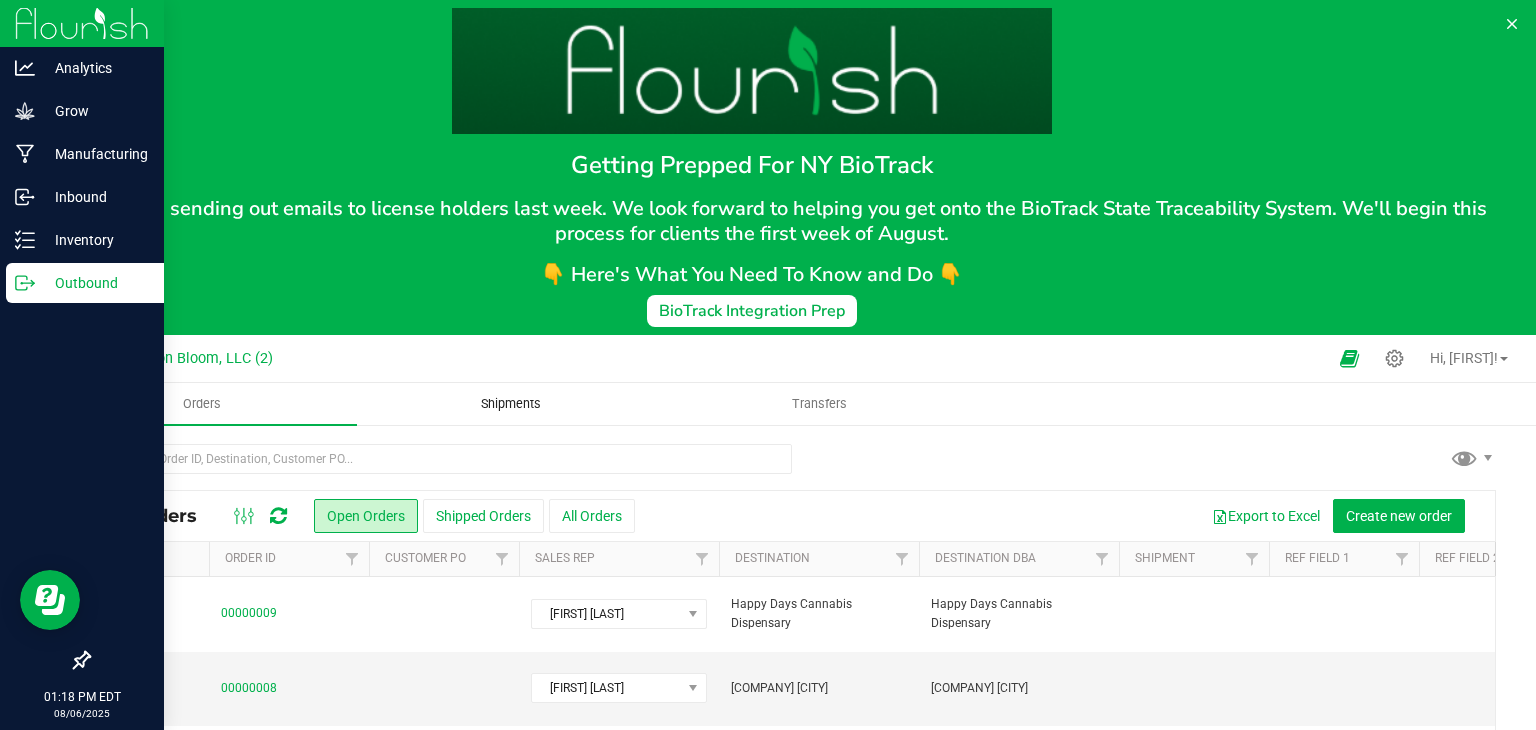 click on "Shipments" at bounding box center [511, 404] 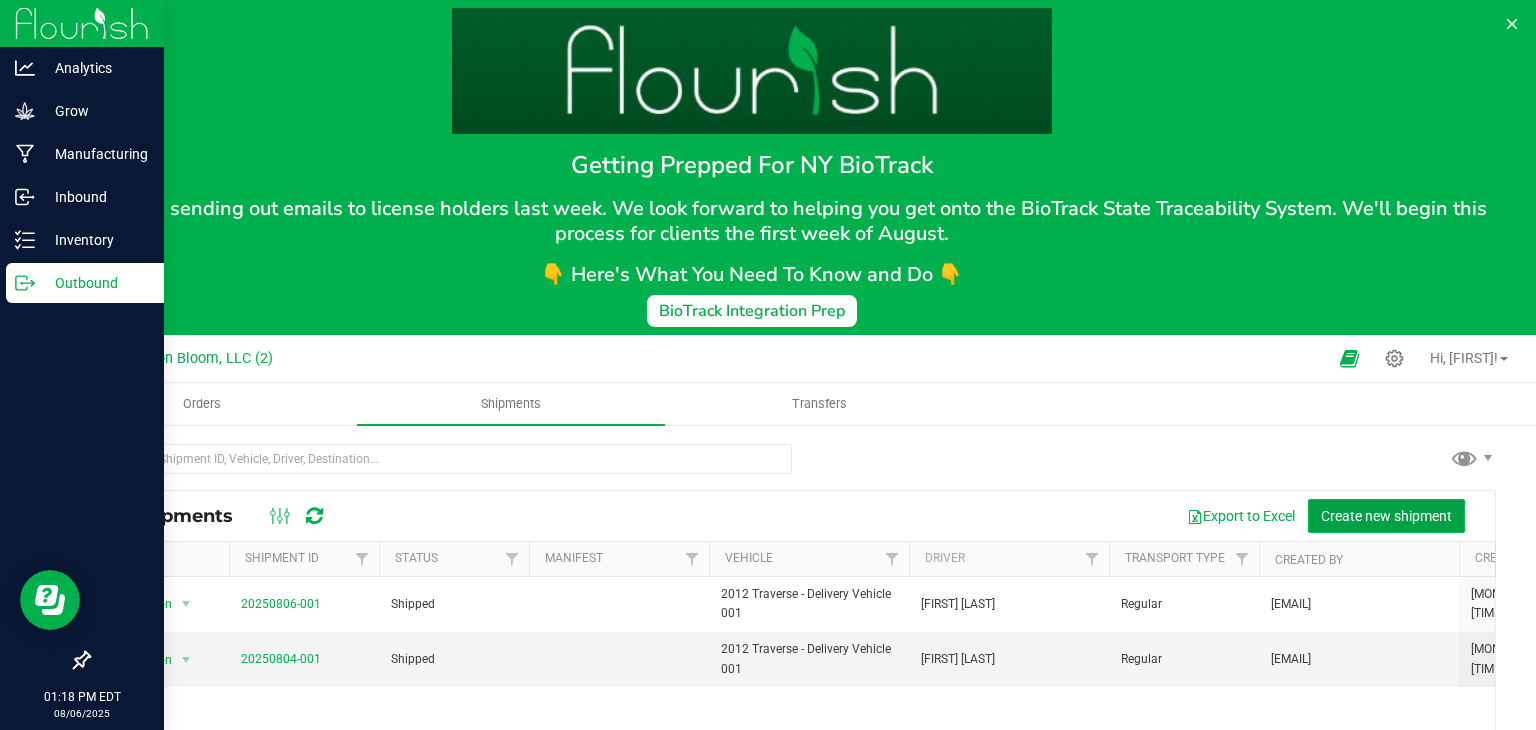 click on "Create new shipment" at bounding box center [1386, 516] 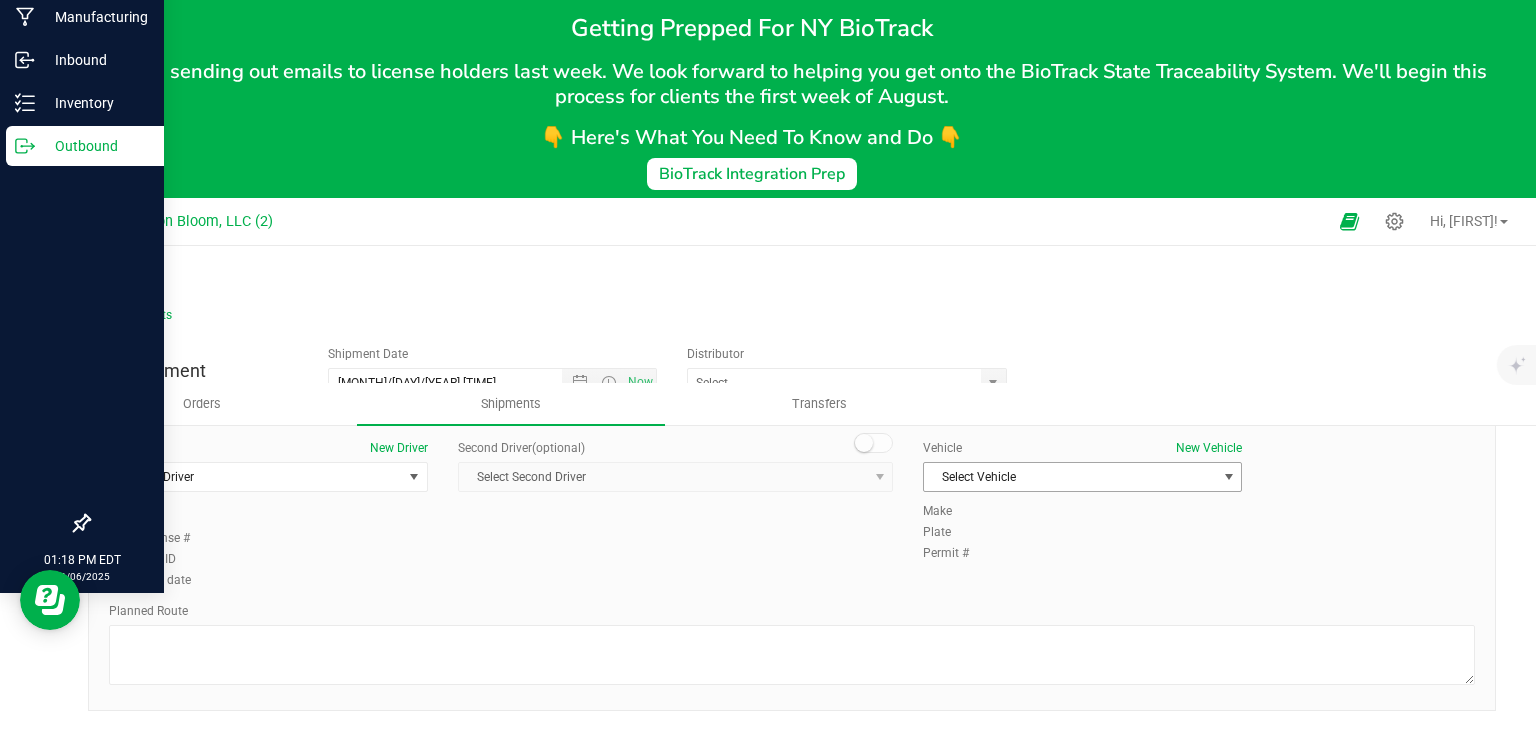 scroll, scrollTop: 115, scrollLeft: 0, axis: vertical 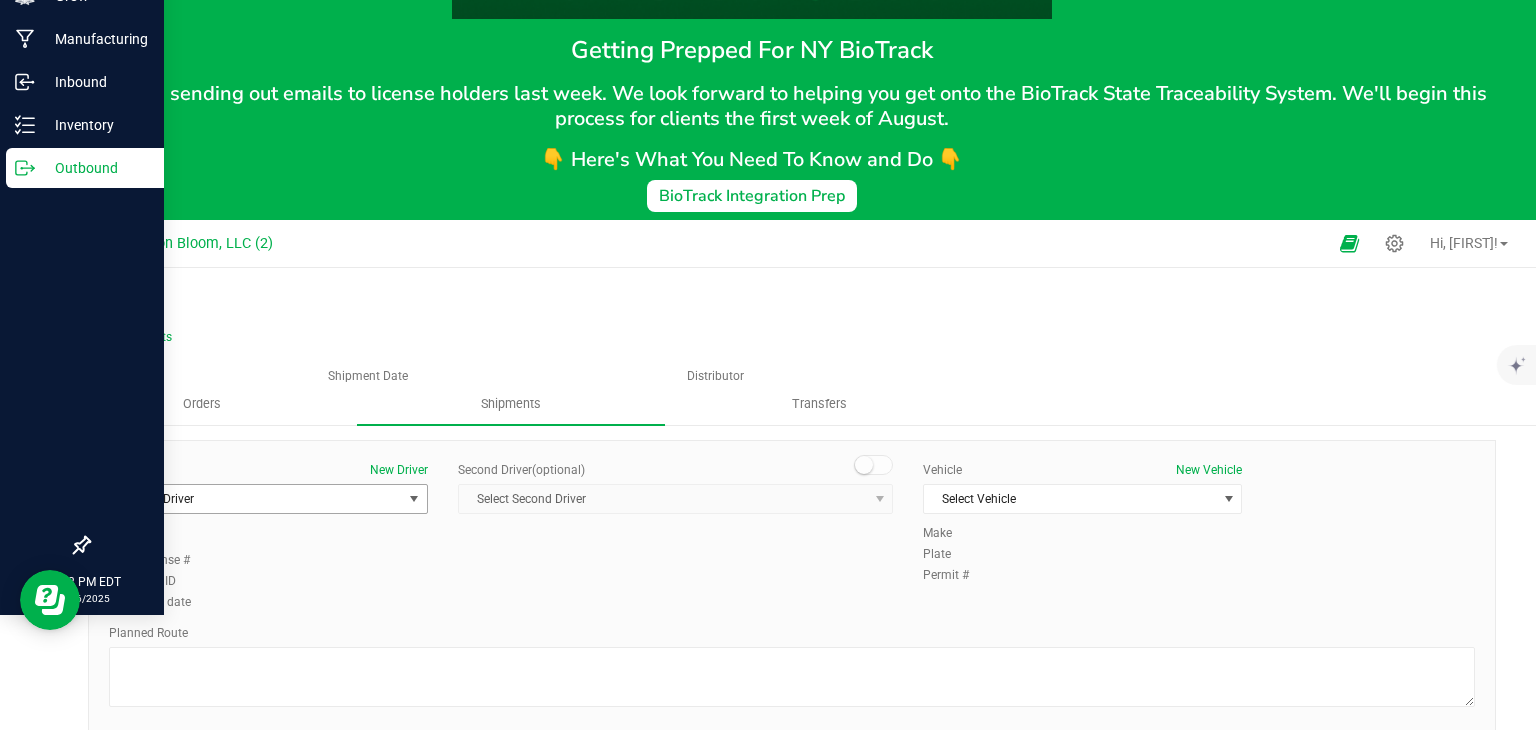 click at bounding box center [414, 499] 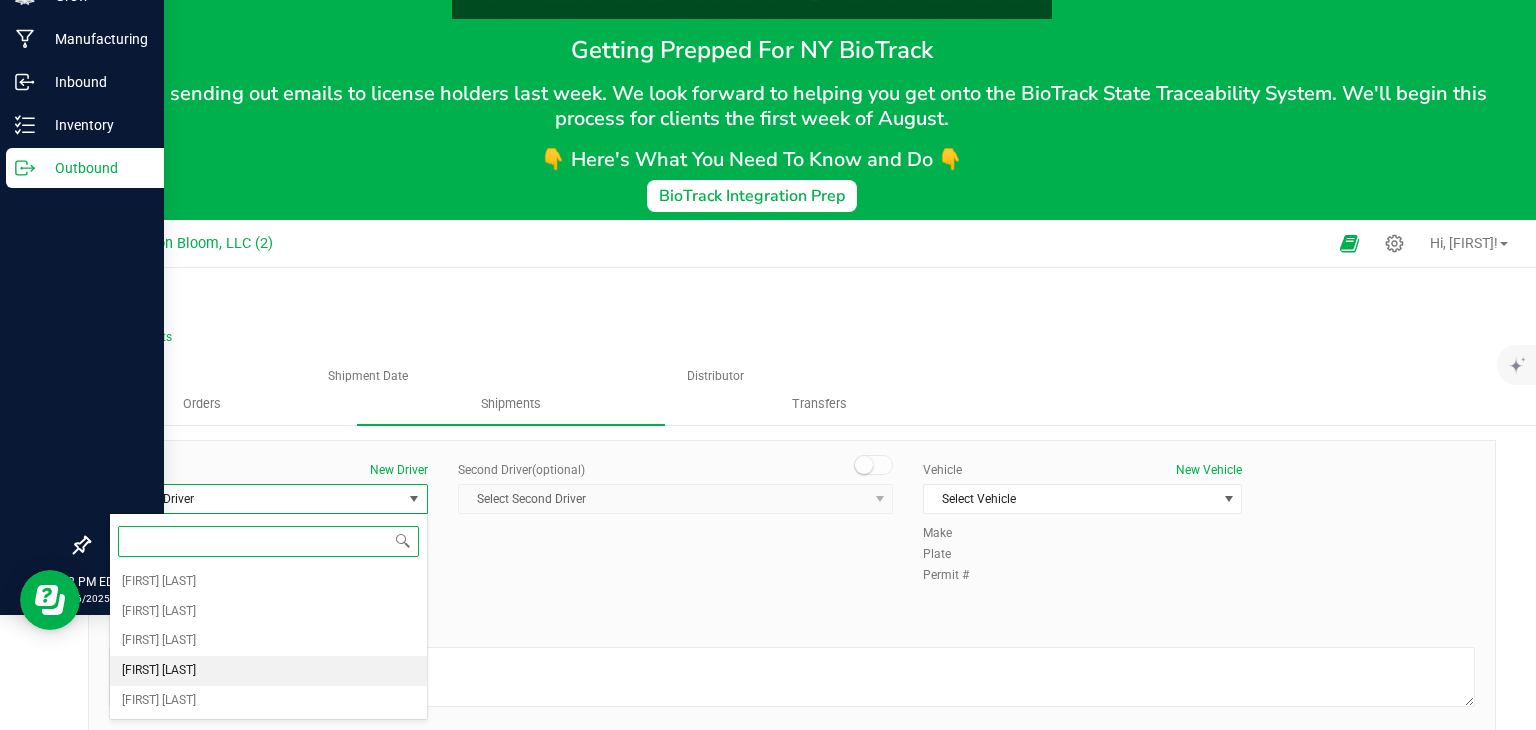 click on "[FIRST] [LAST]" at bounding box center [268, 671] 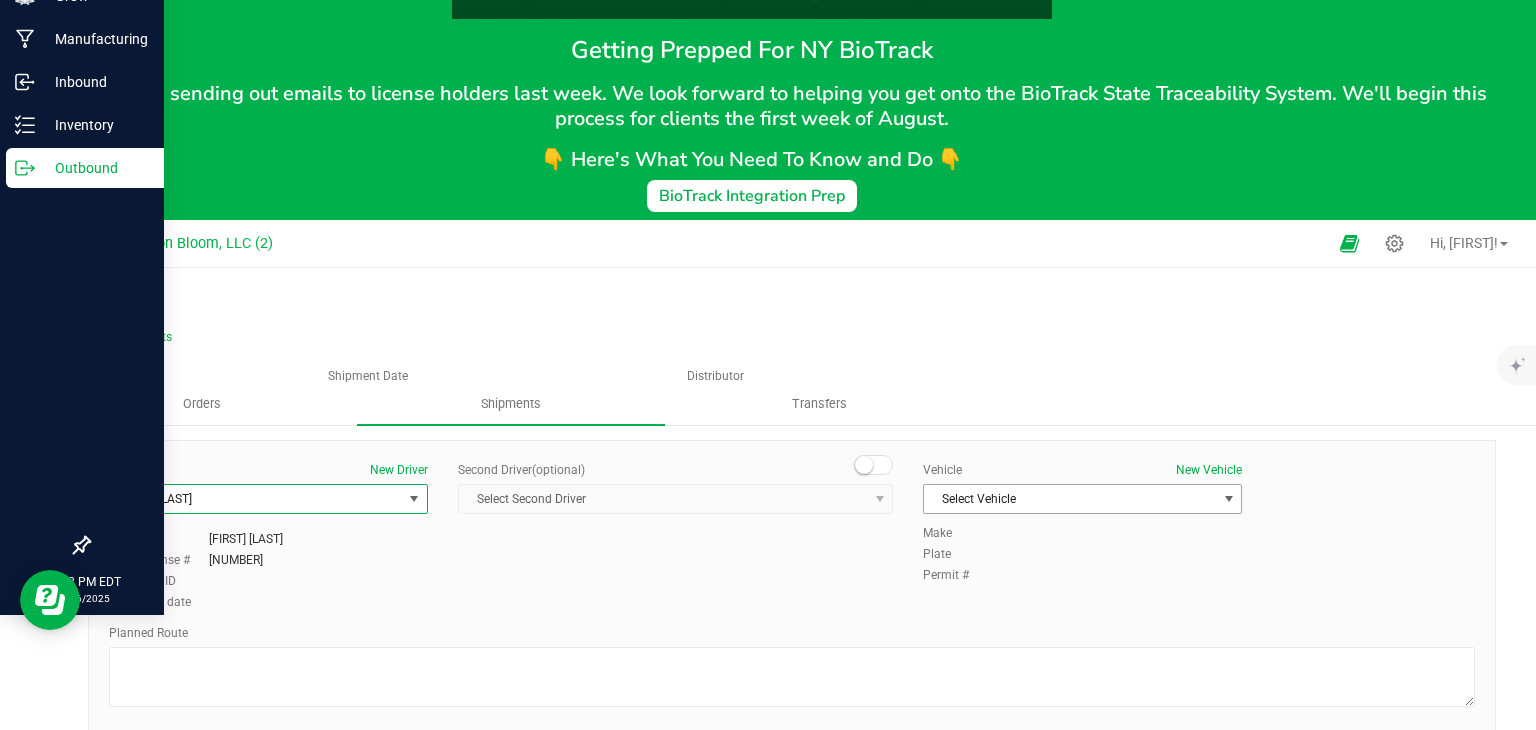 click at bounding box center (1229, 499) 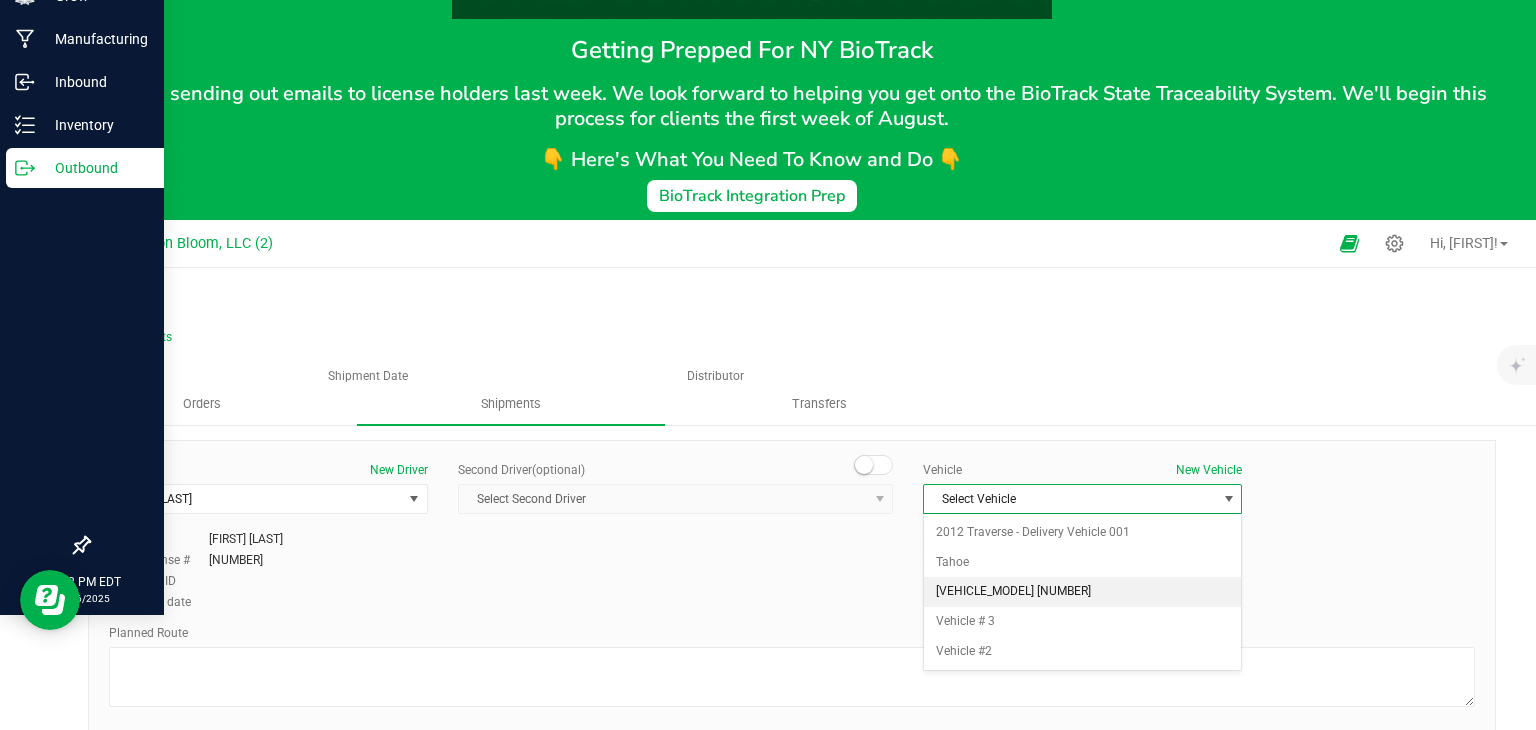 click on "[VEHICLE_MODEL] [NUMBER]" at bounding box center (1082, 592) 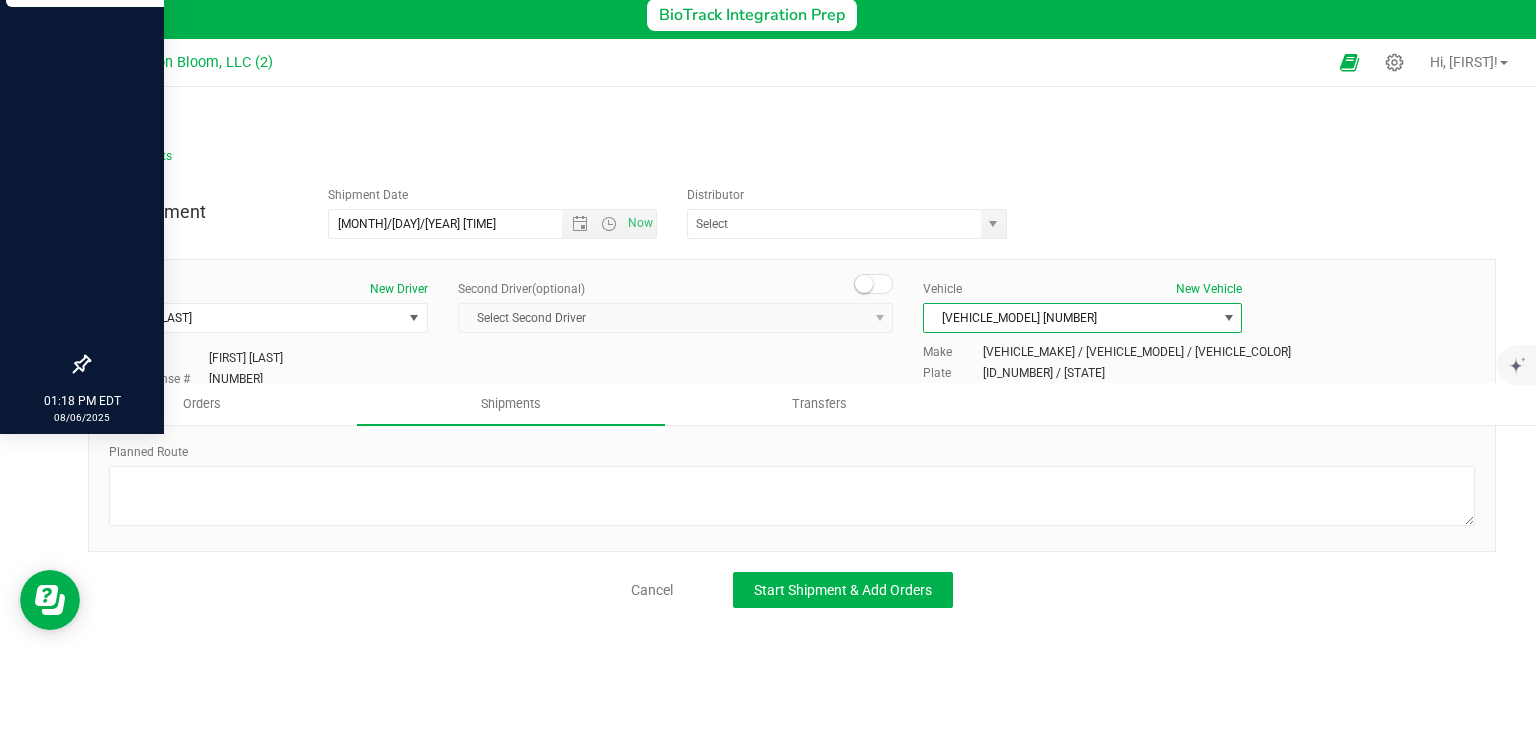 scroll, scrollTop: 305, scrollLeft: 0, axis: vertical 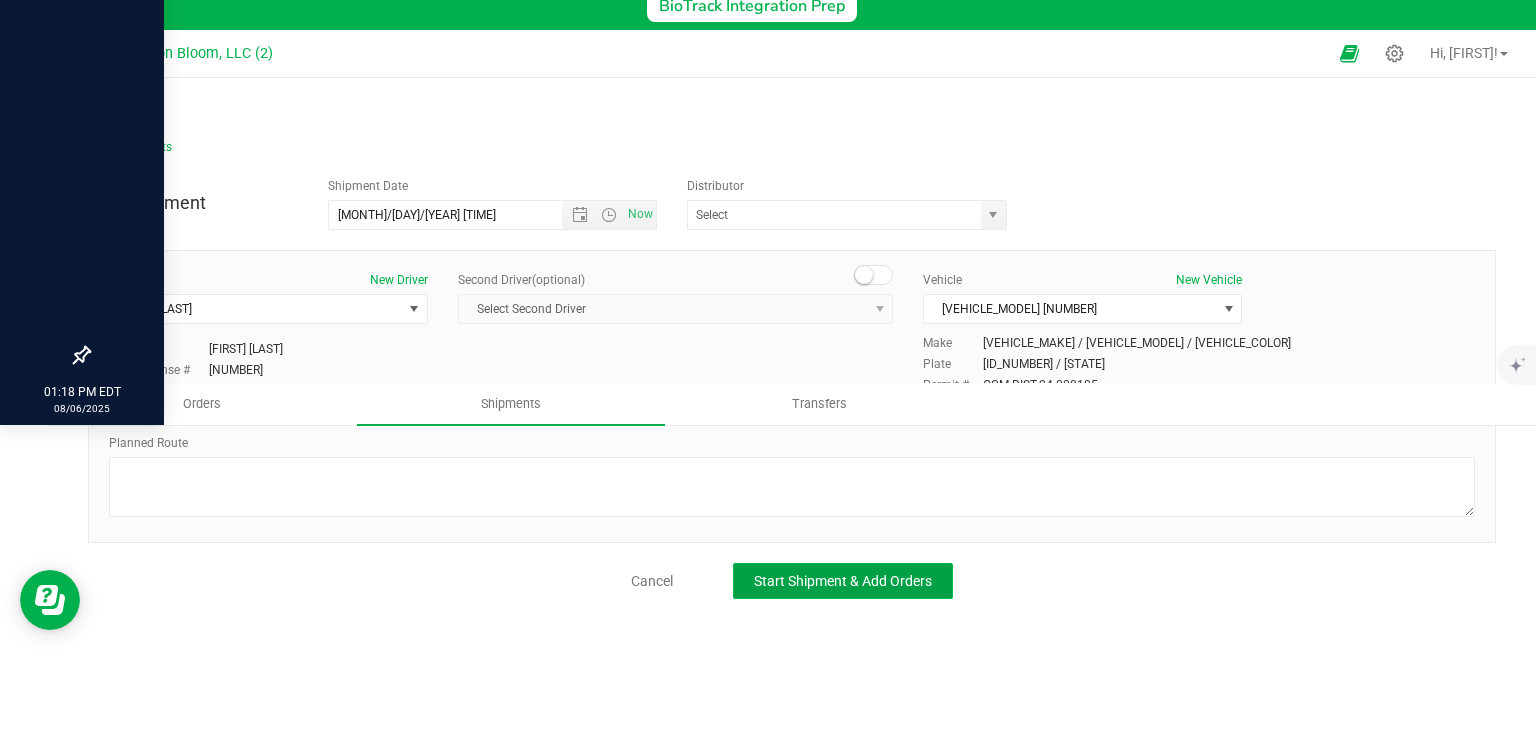 click on "Start Shipment & Add Orders" 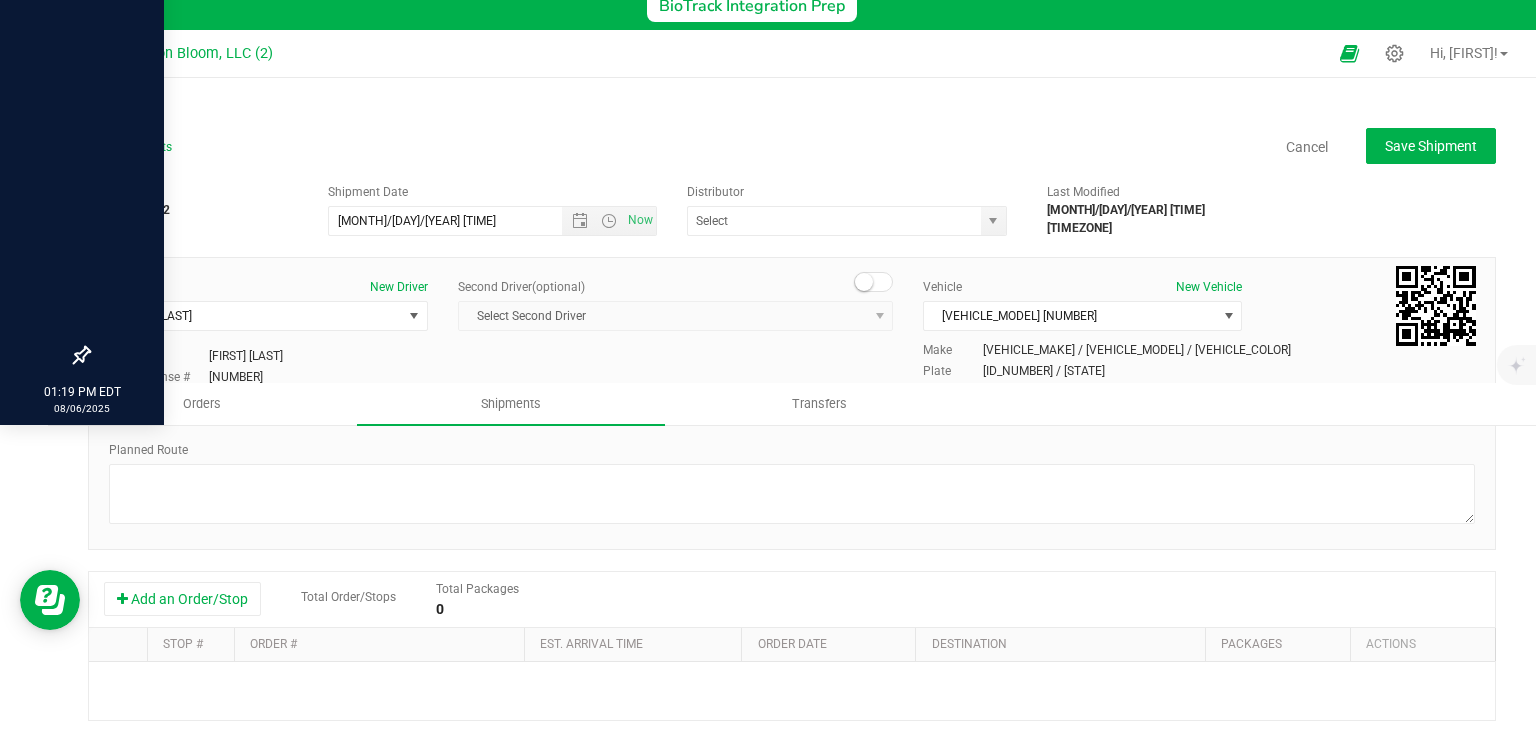 scroll, scrollTop: 0, scrollLeft: 0, axis: both 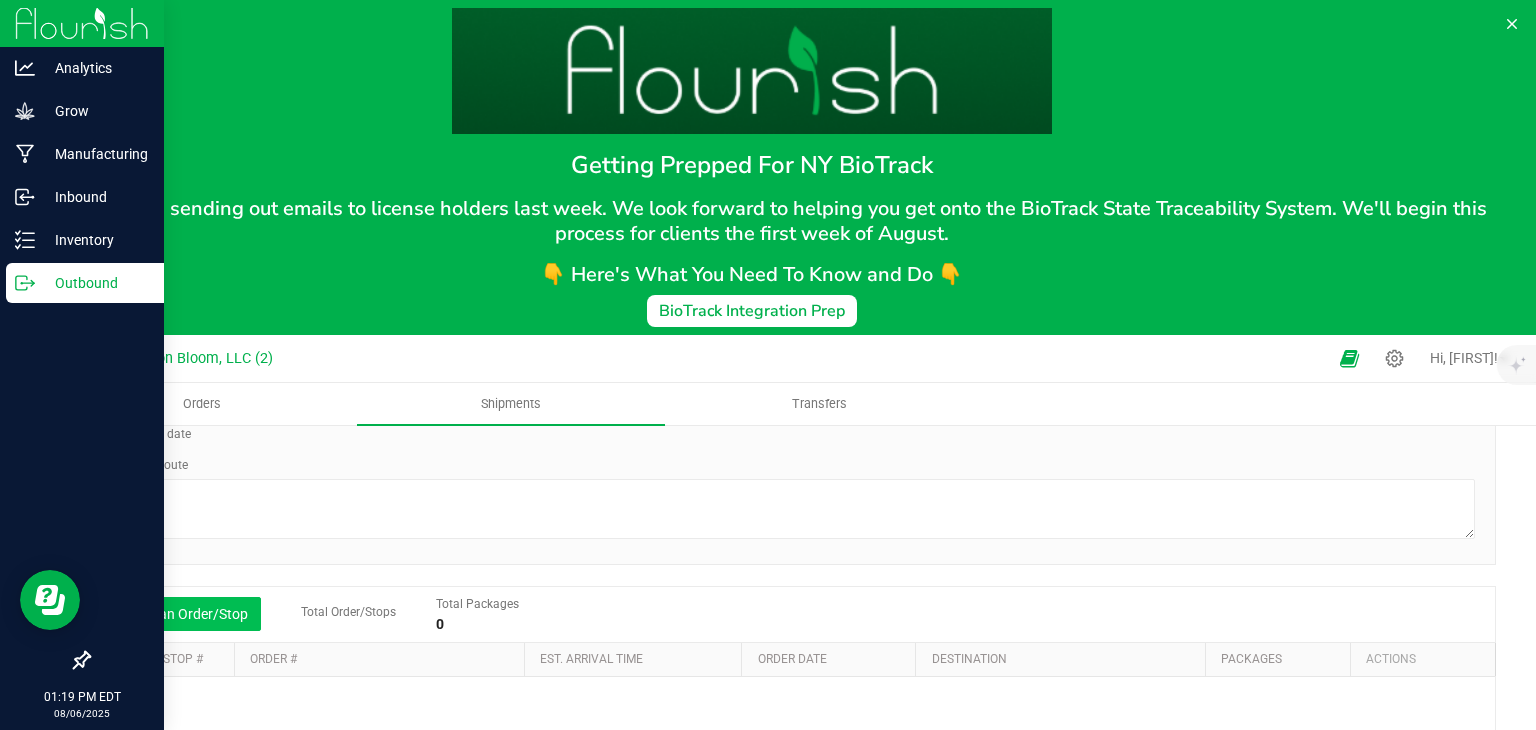 click on "Add an Order/Stop" at bounding box center (182, 614) 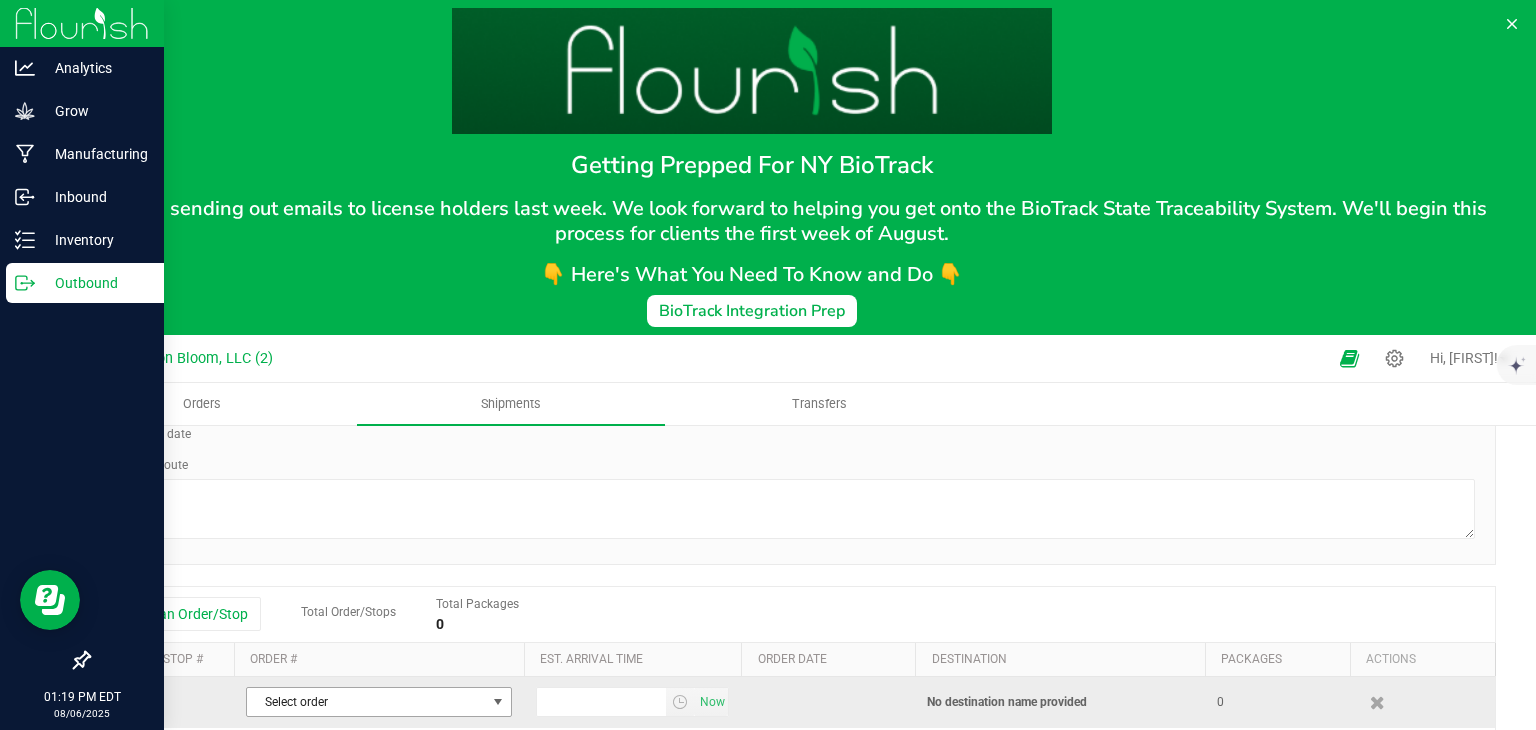 click at bounding box center [498, 702] 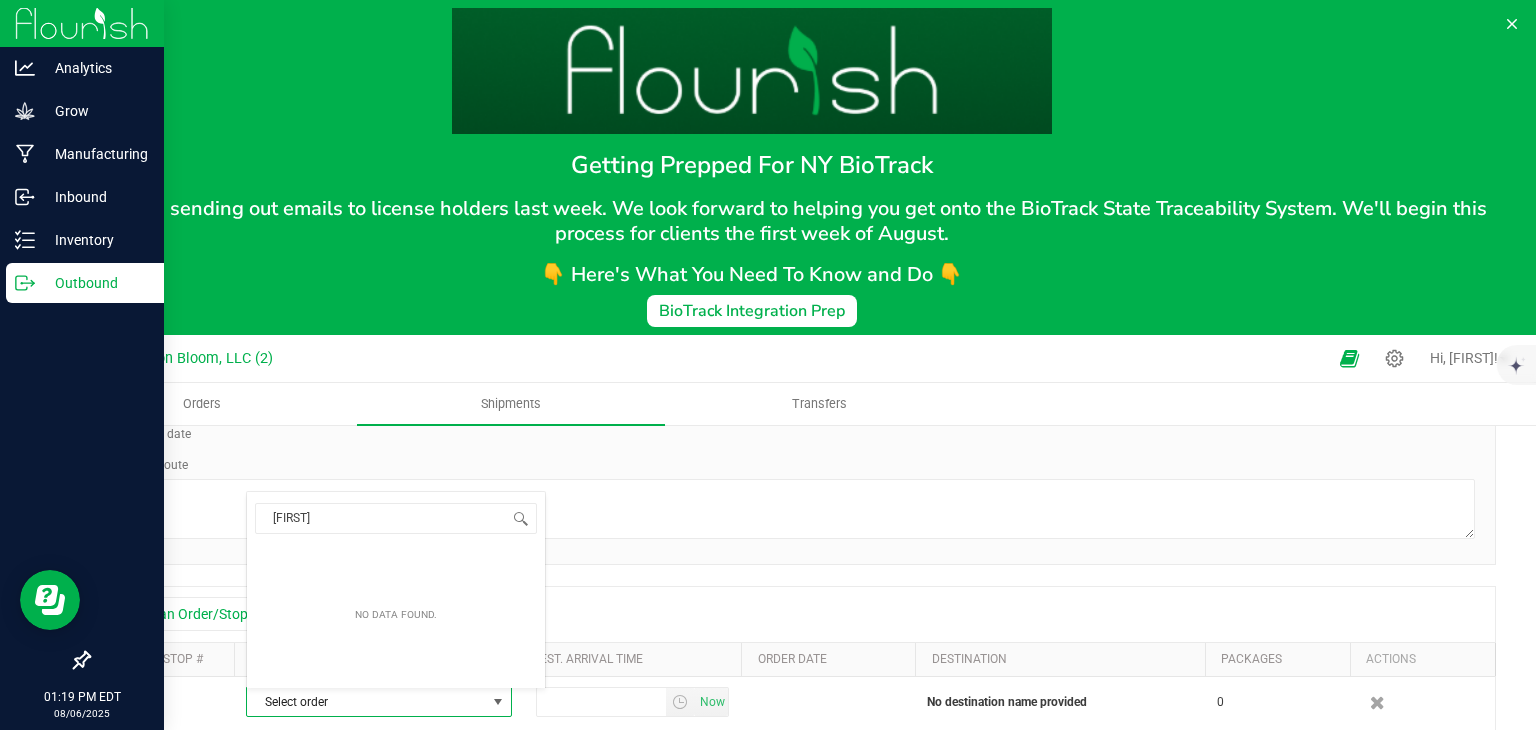 click on "Shipment #
[NUMBER]
Created
Shipment Date
[MONTH]/[DAY]/[YEAR] [TIME]
Now
Distributor
Last Modified
[MONTH]/[DAY]/[YEAR] [TIME] [TIMEZONE]
Driver
New Driver" at bounding box center (792, 617) 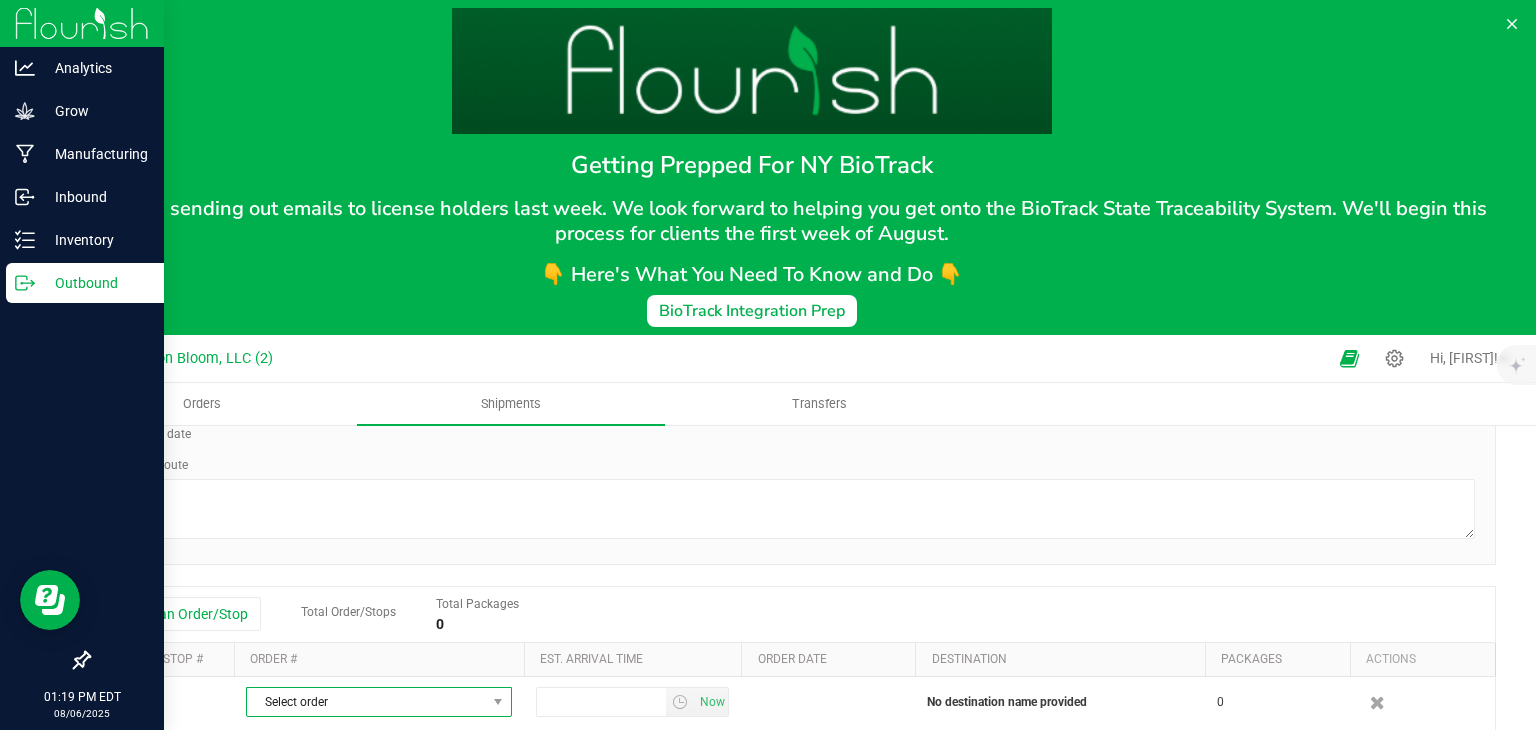 click on "Shipment #
[NUMBER]
Created
Shipment Date
[MONTH]/[DAY]/[YEAR] [TIME]
Now
Distributor
Last Modified
[MONTH]/[DAY]/[YEAR] [TIME] [TIMEZONE]
Driver
New Driver" at bounding box center [792, 617] 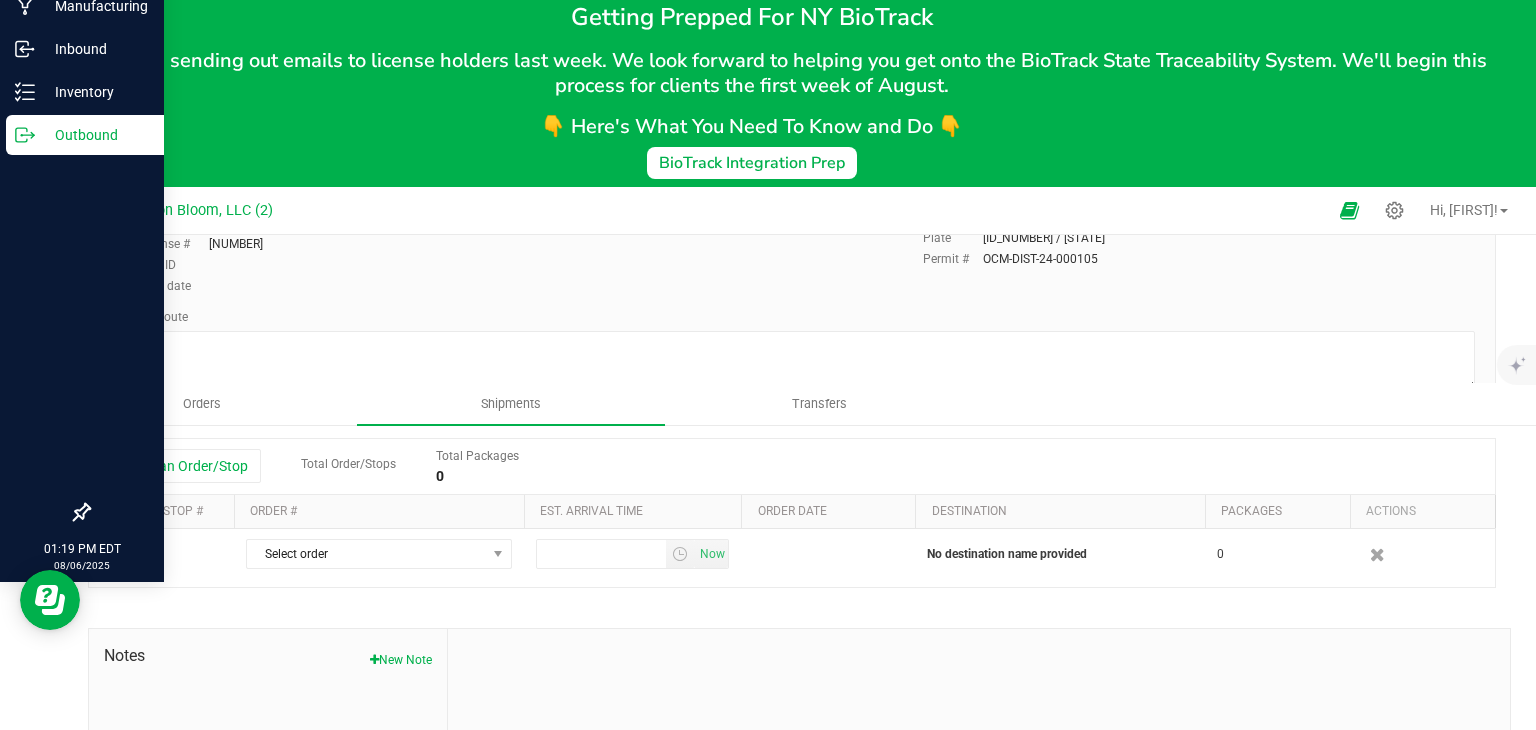 scroll, scrollTop: 157, scrollLeft: 0, axis: vertical 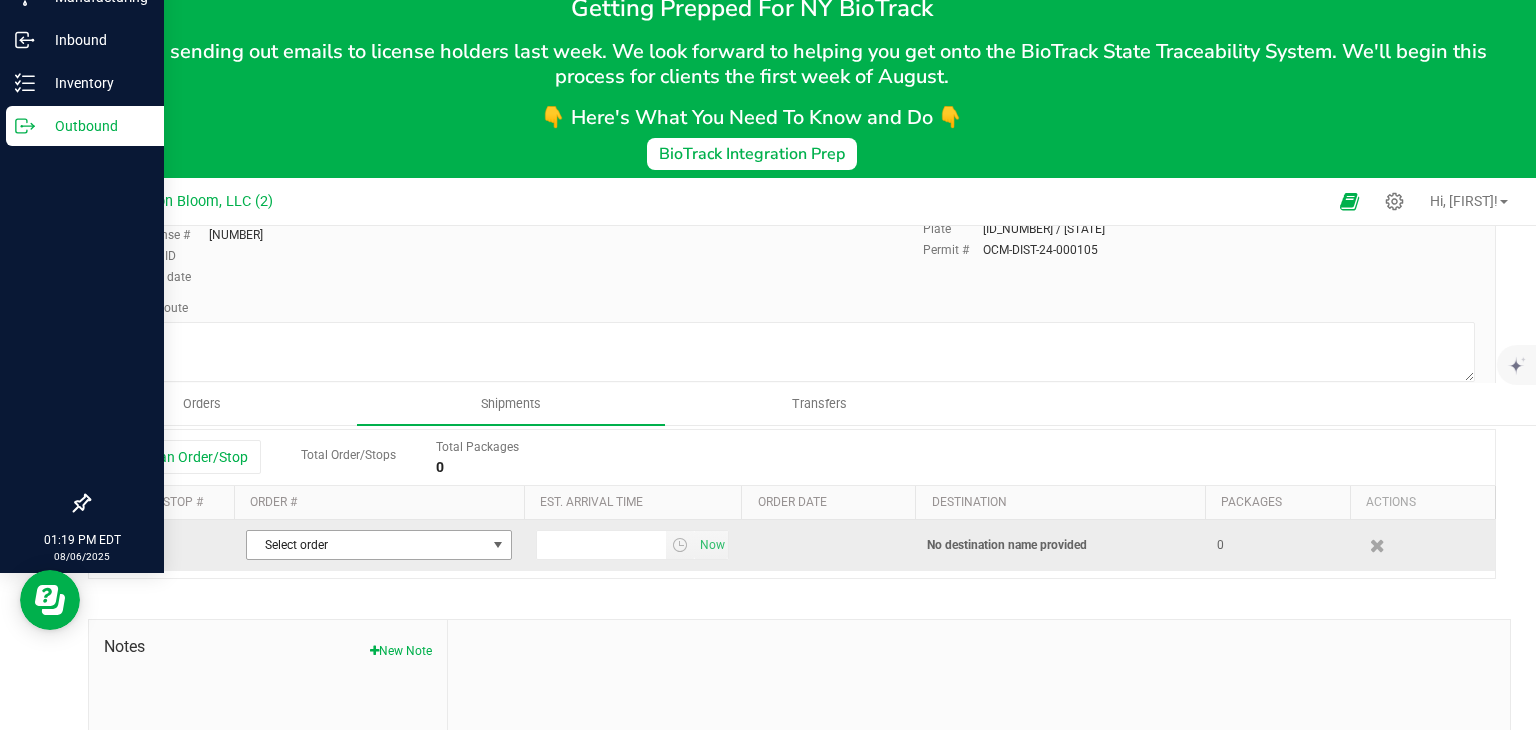 click at bounding box center (498, 545) 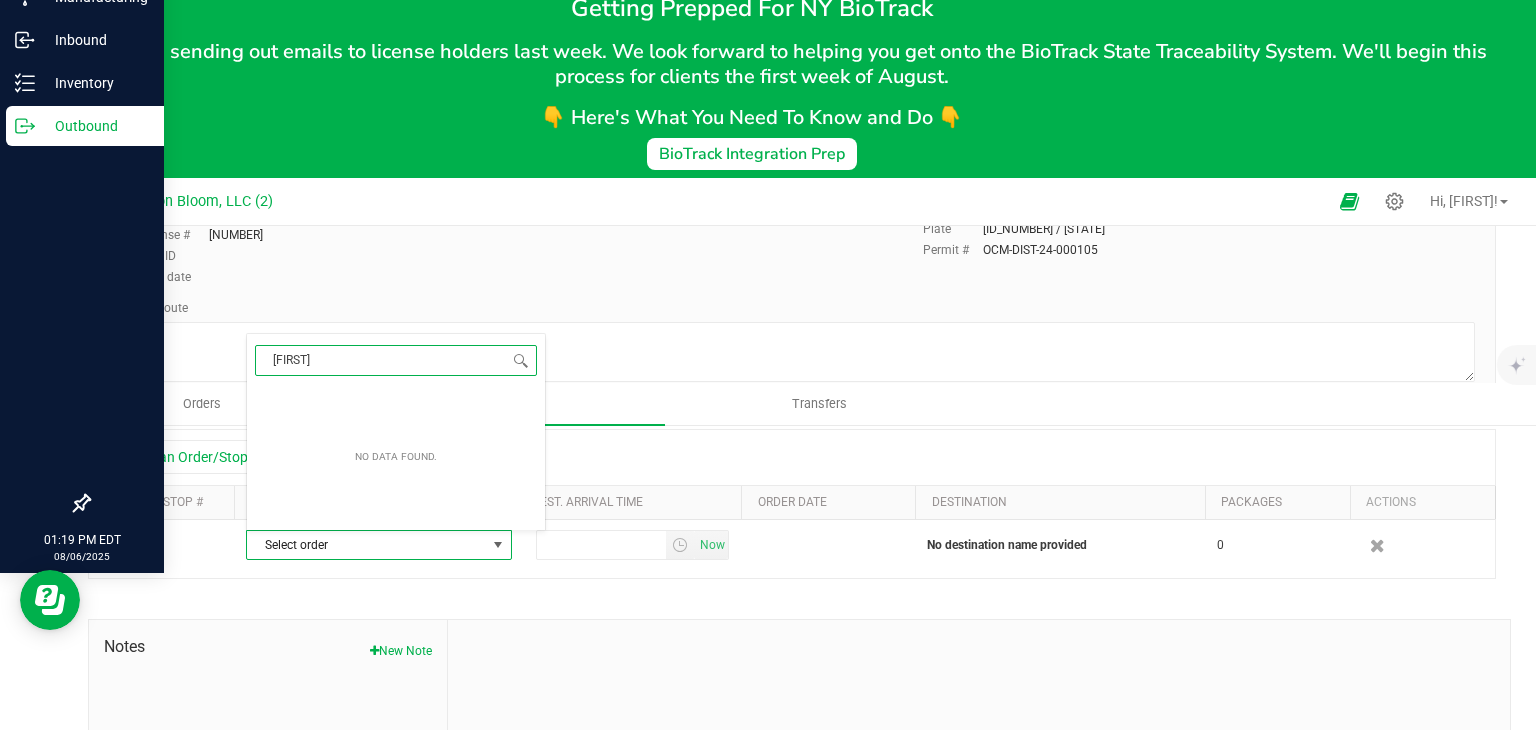 click on "[FIRST]" at bounding box center [396, 360] 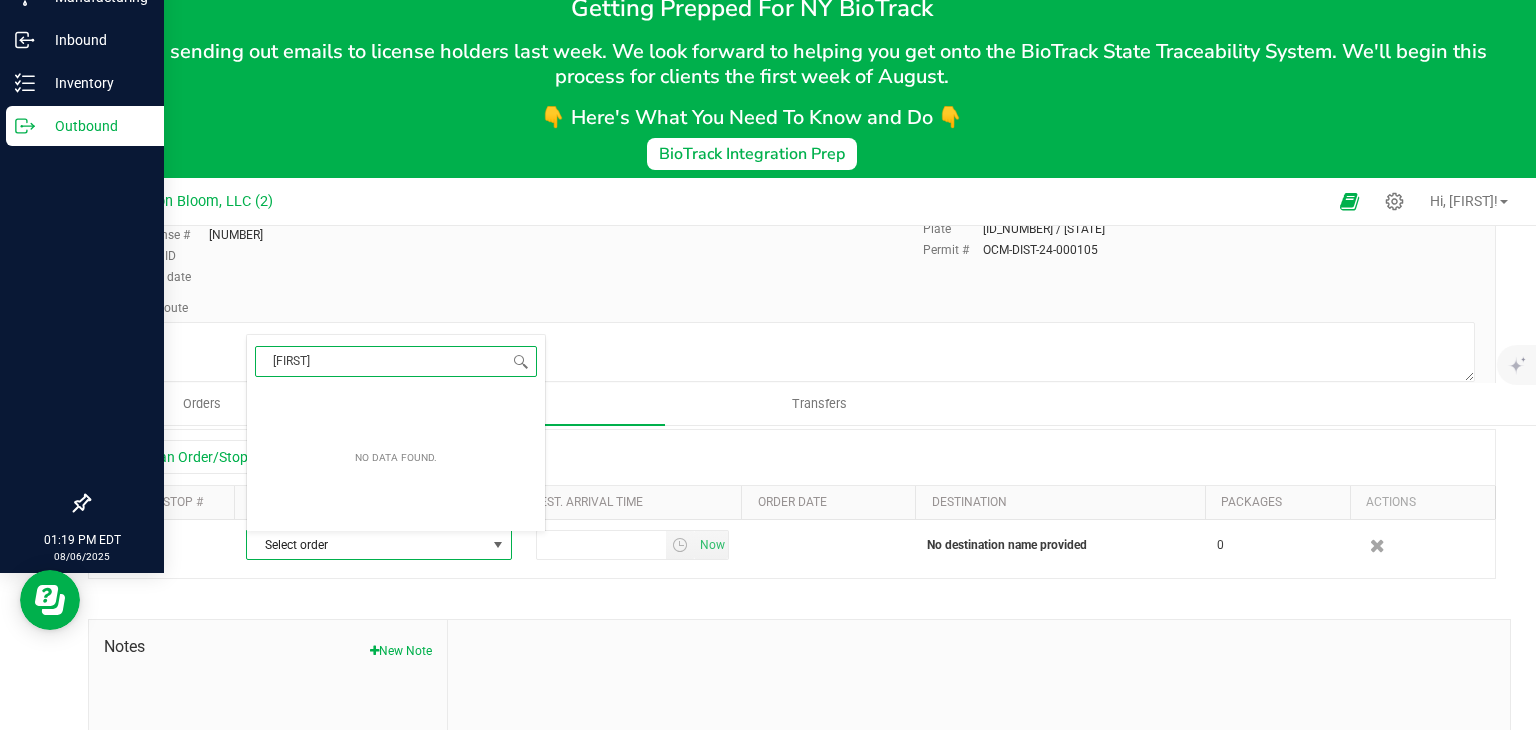 type on "Y" 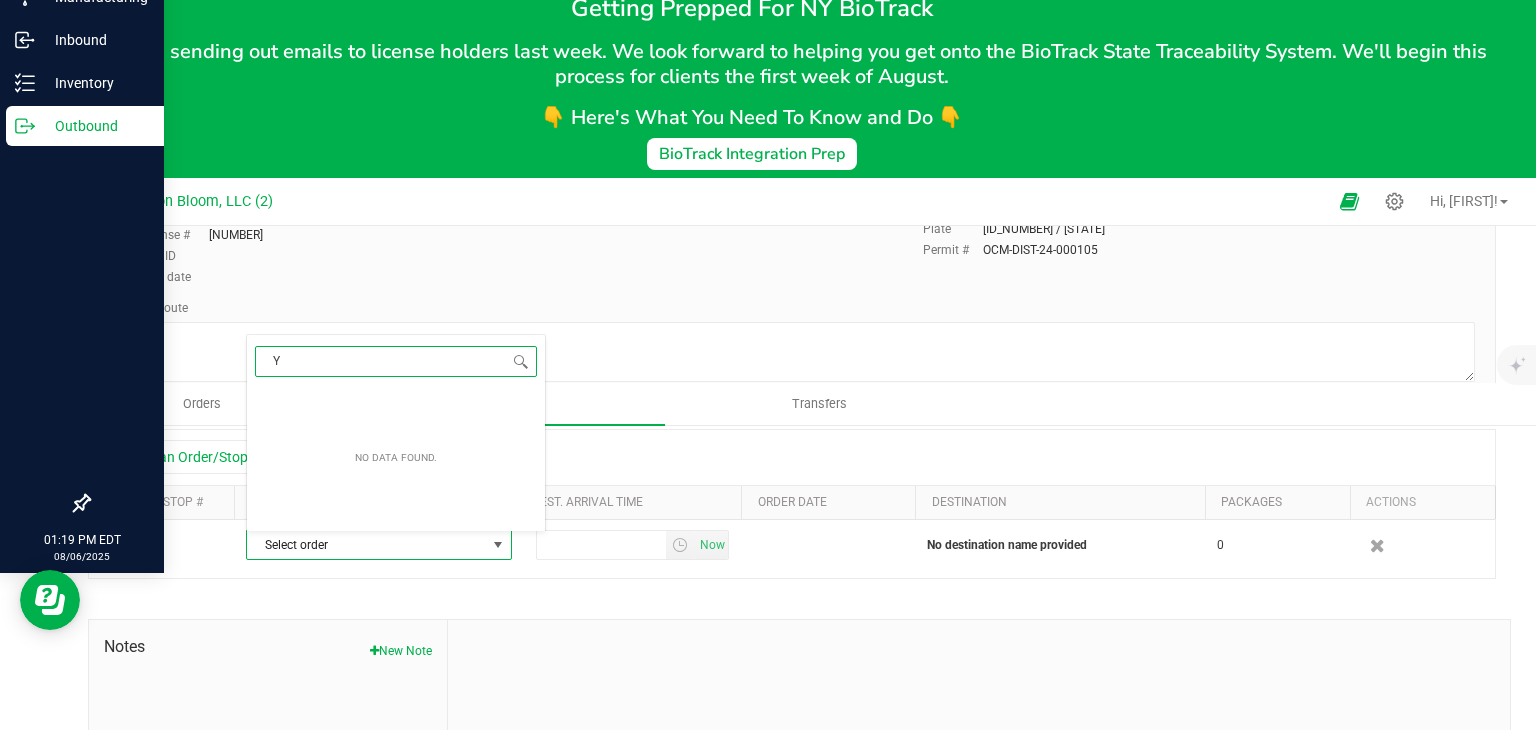 type 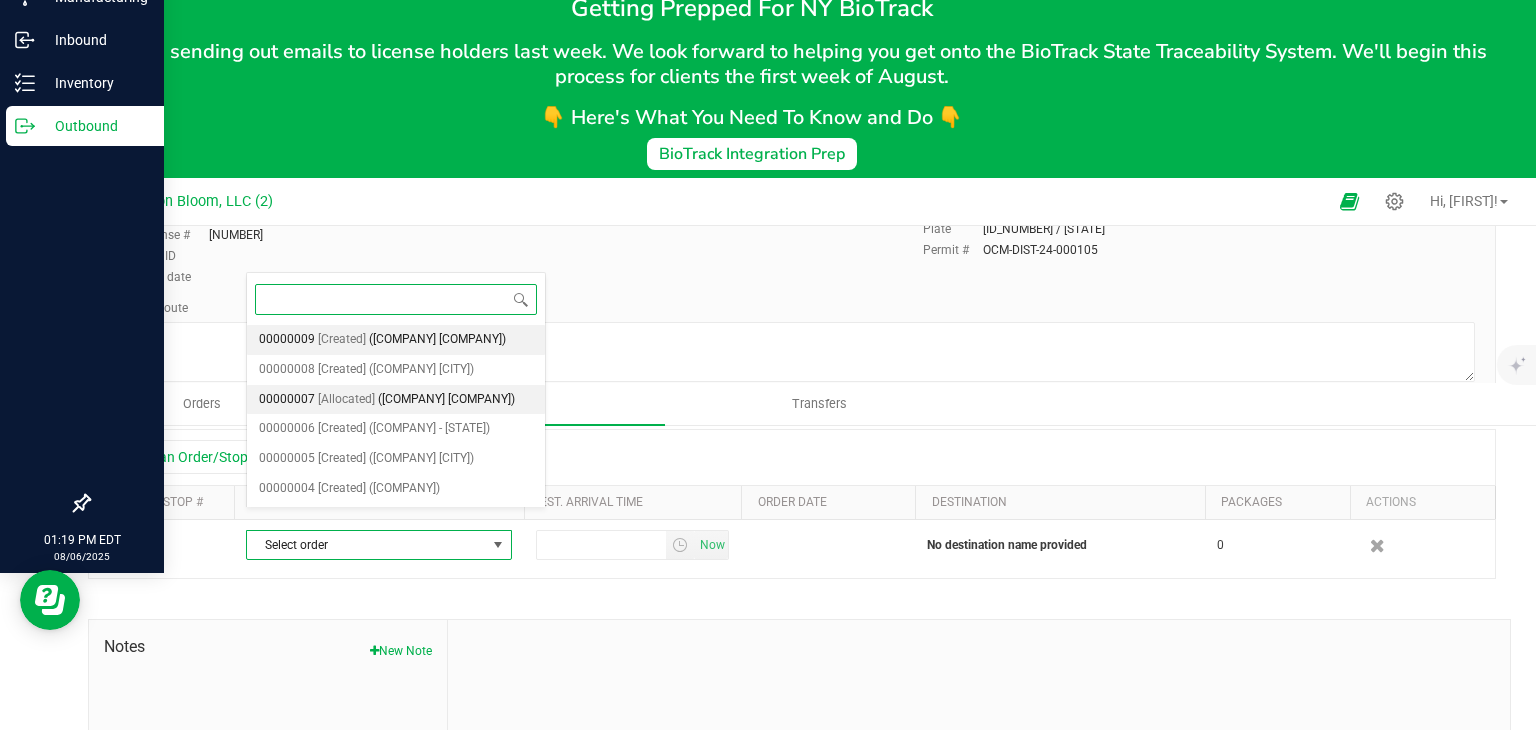 click on "([COMPANY] [COMPANY])" at bounding box center [446, 400] 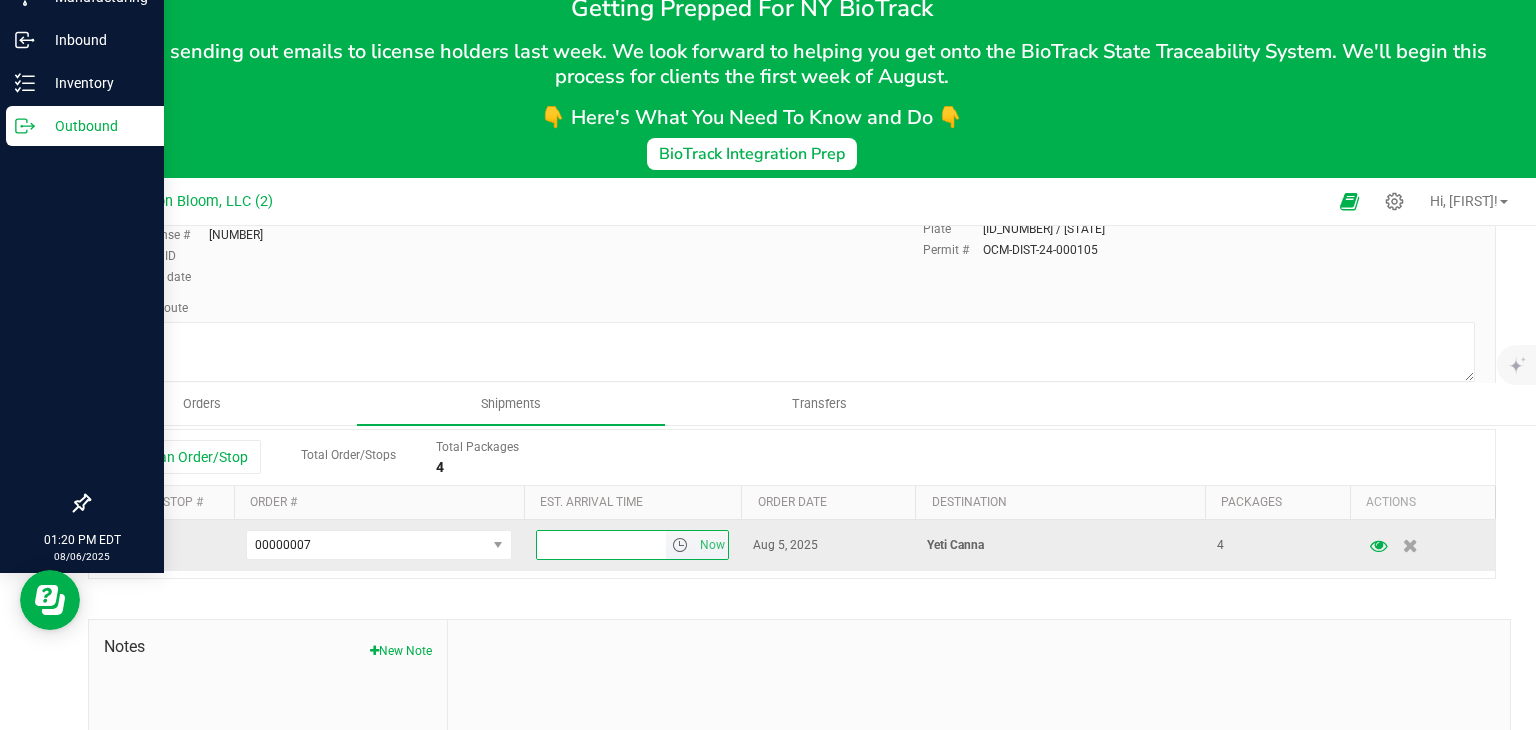 click at bounding box center [602, 545] 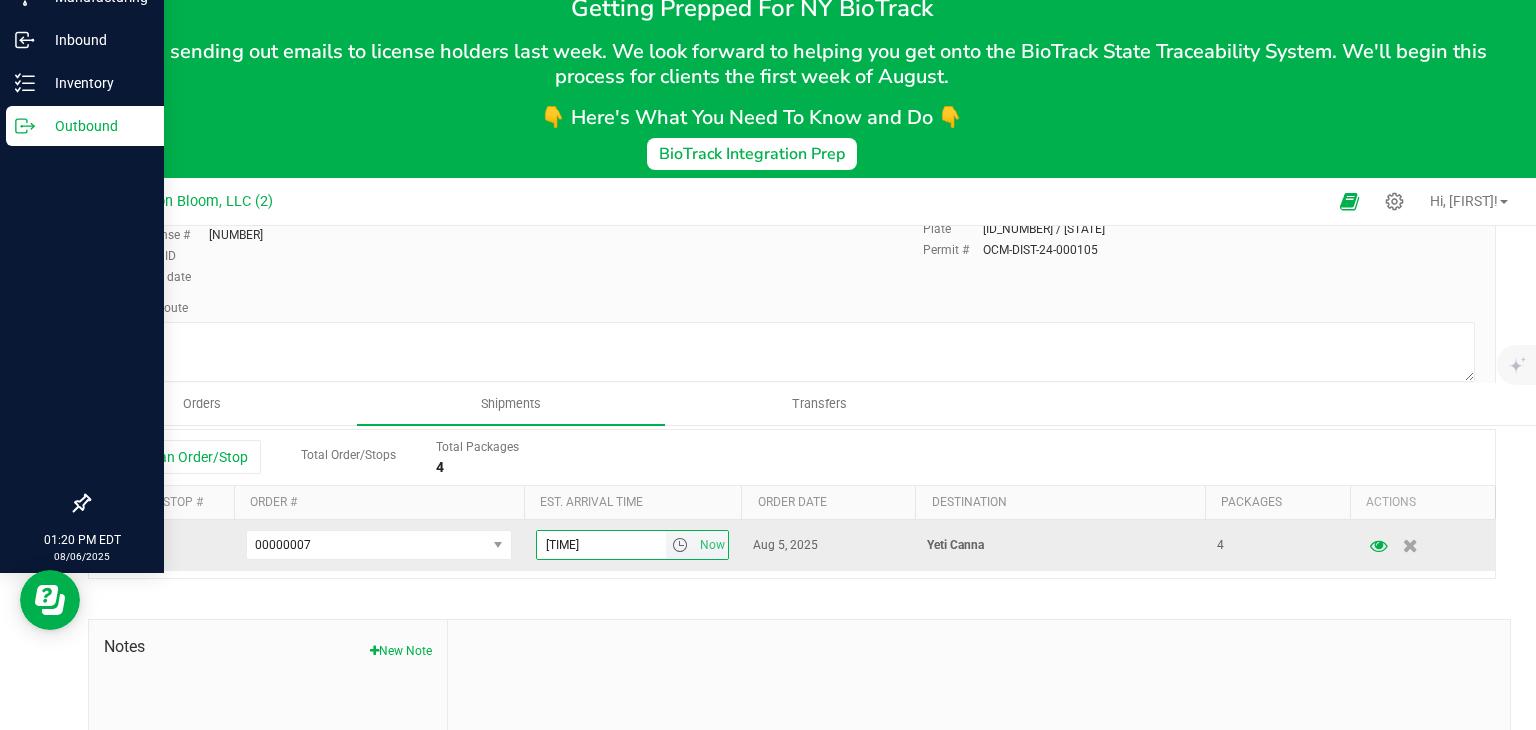 type on "2:00 PM" 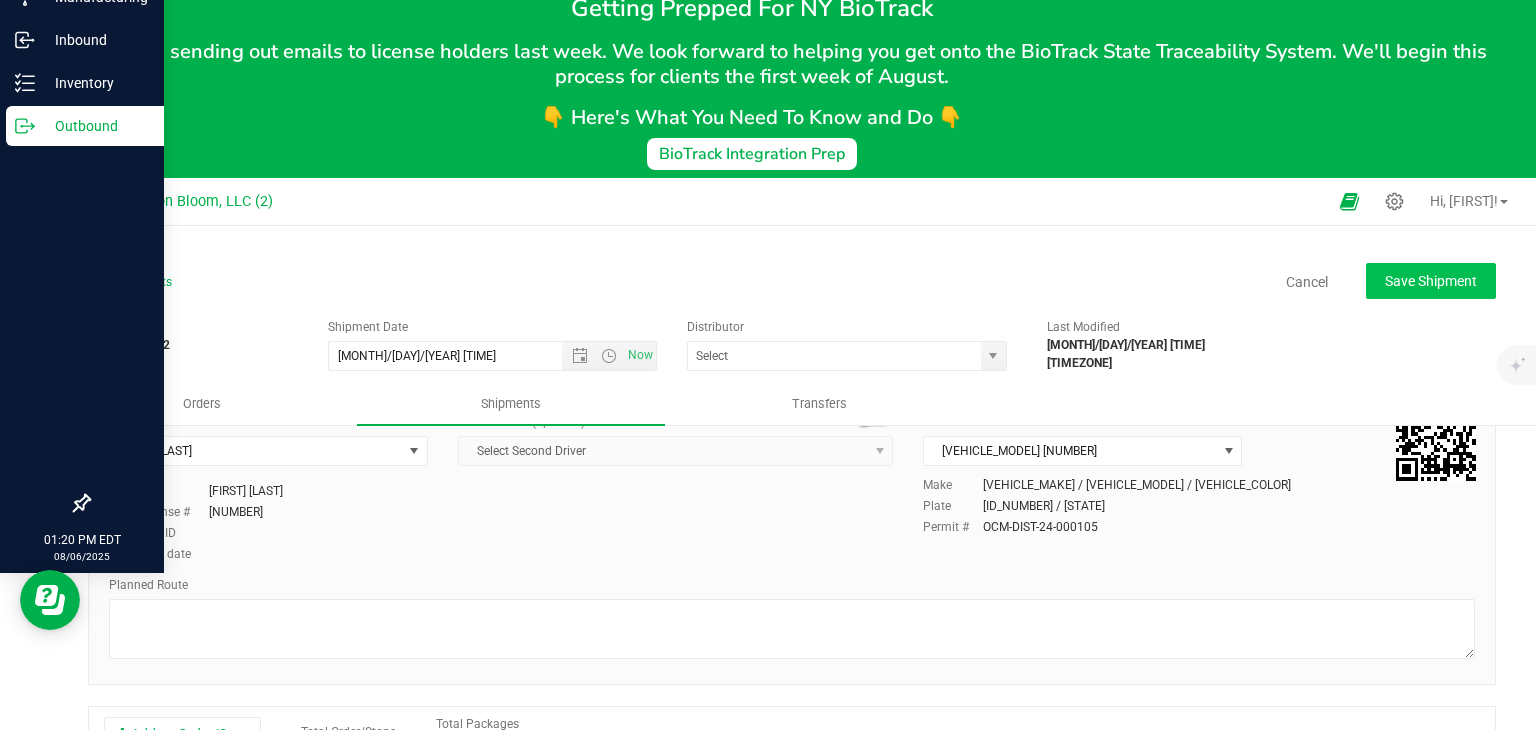 scroll, scrollTop: 0, scrollLeft: 0, axis: both 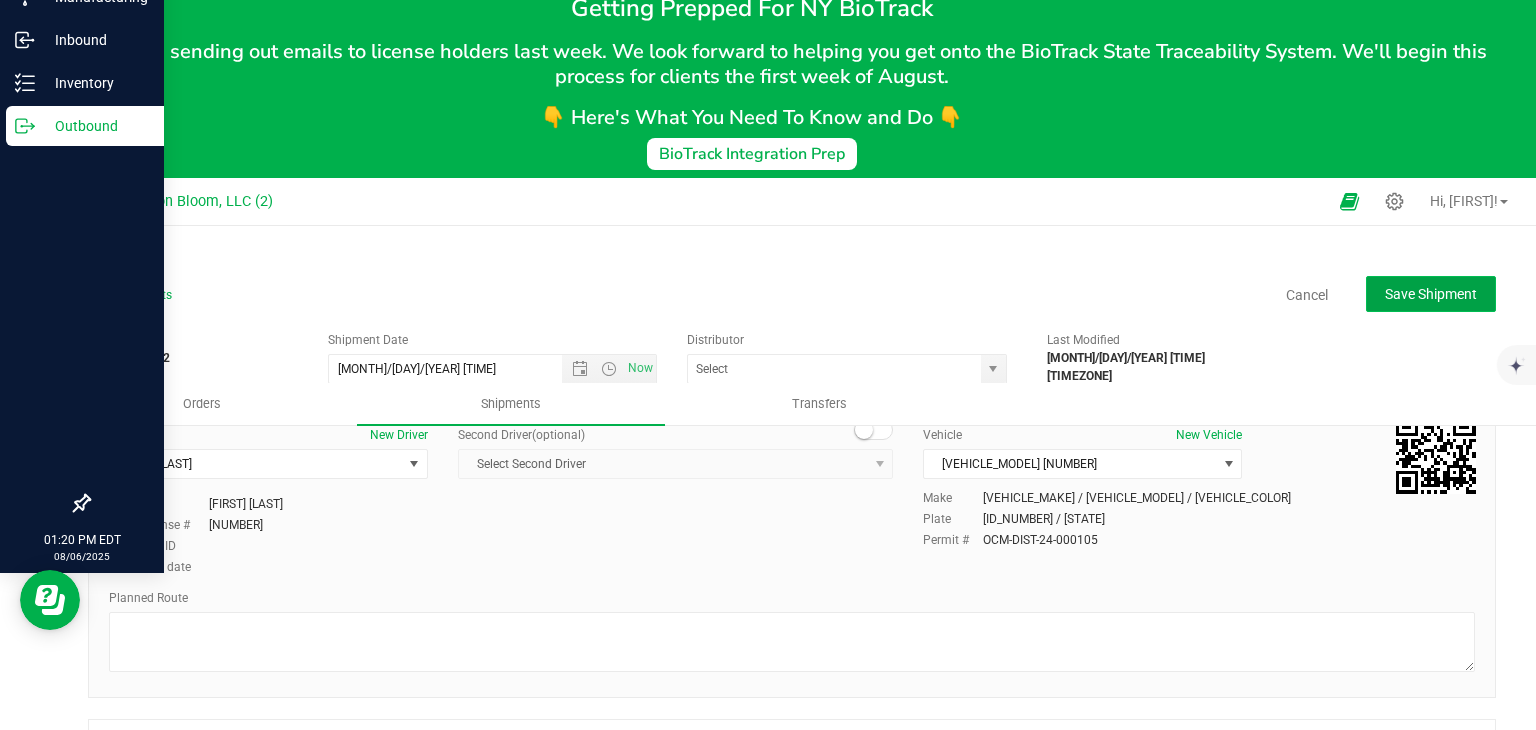 click on "Save Shipment" 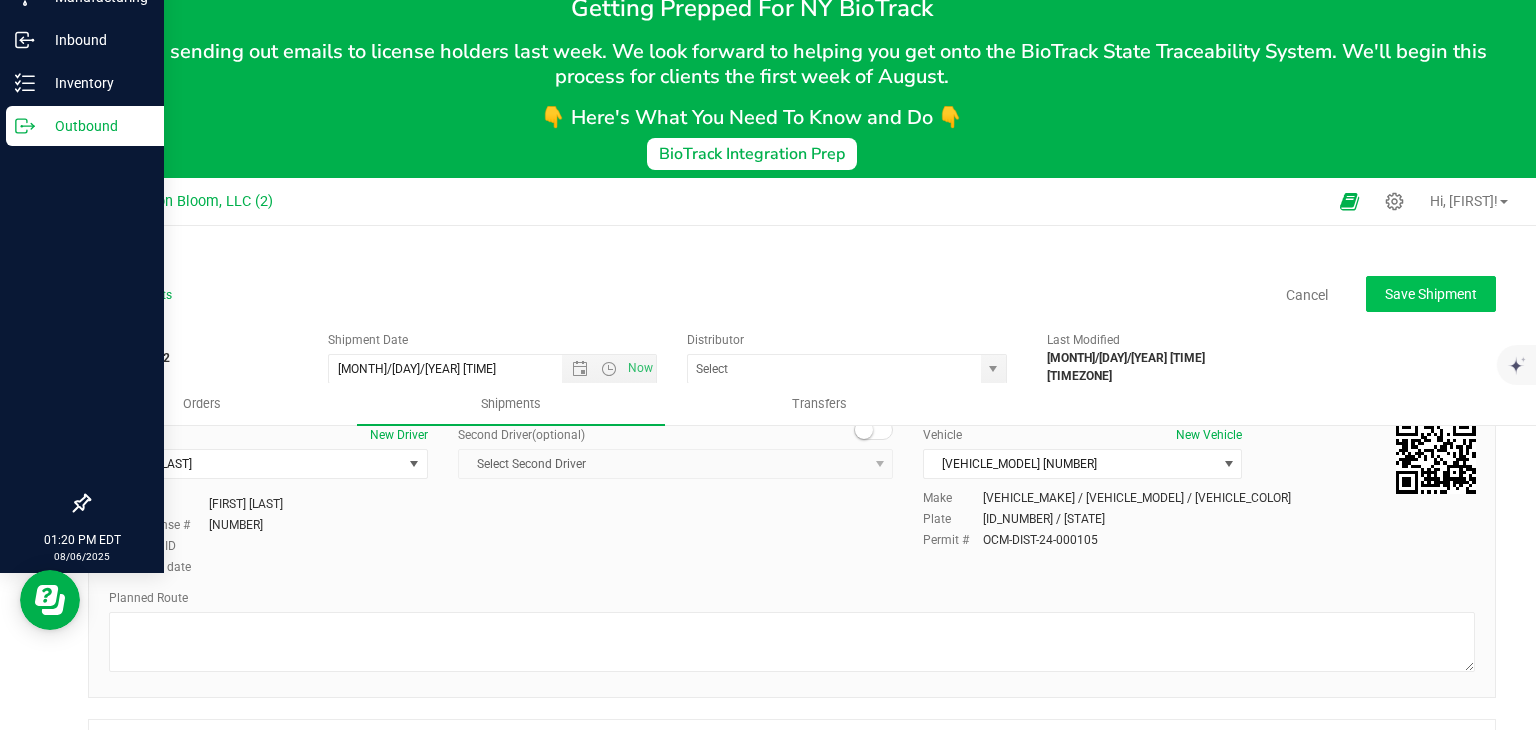 type on "[MONTH]/[DAY]/[YEAR] [TIME]" 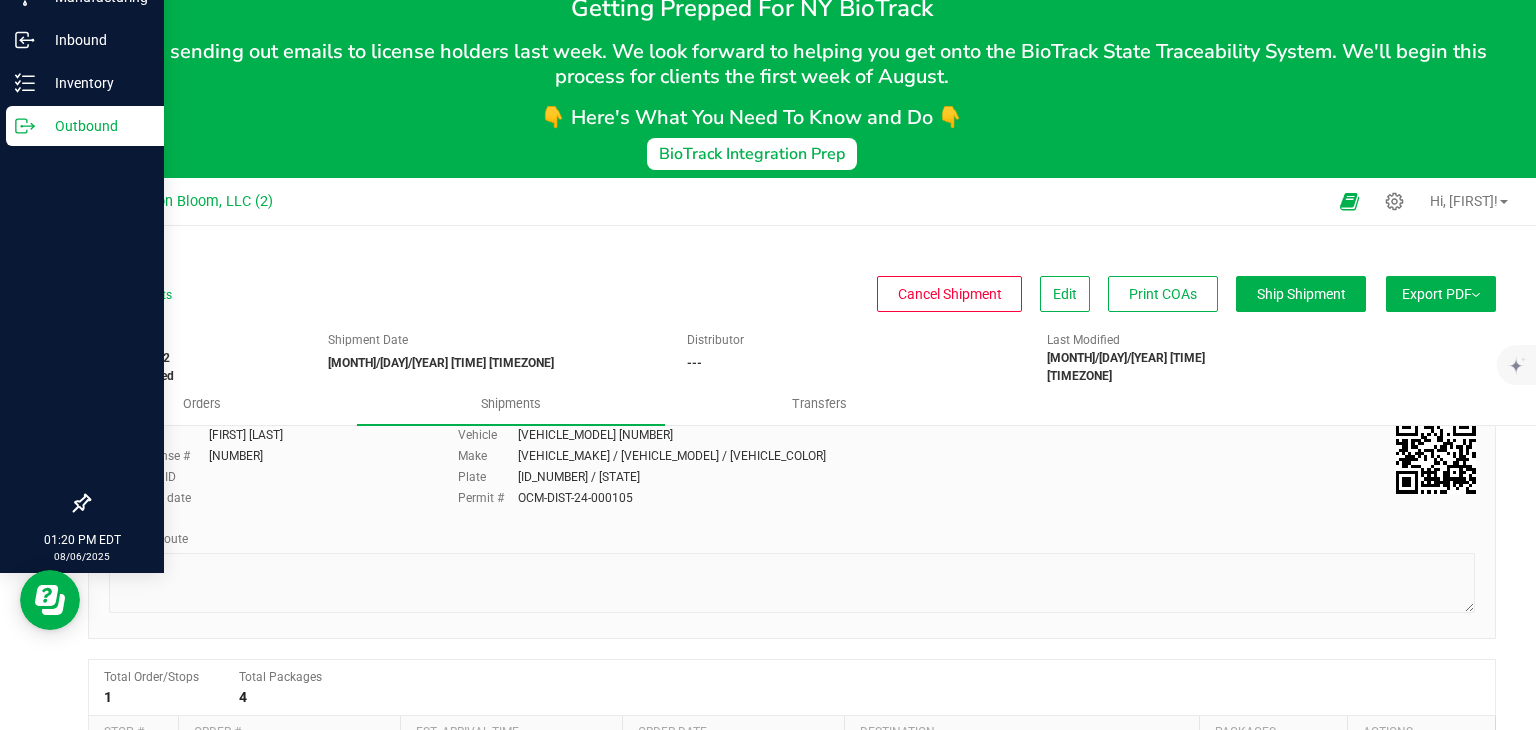 scroll, scrollTop: 0, scrollLeft: 0, axis: both 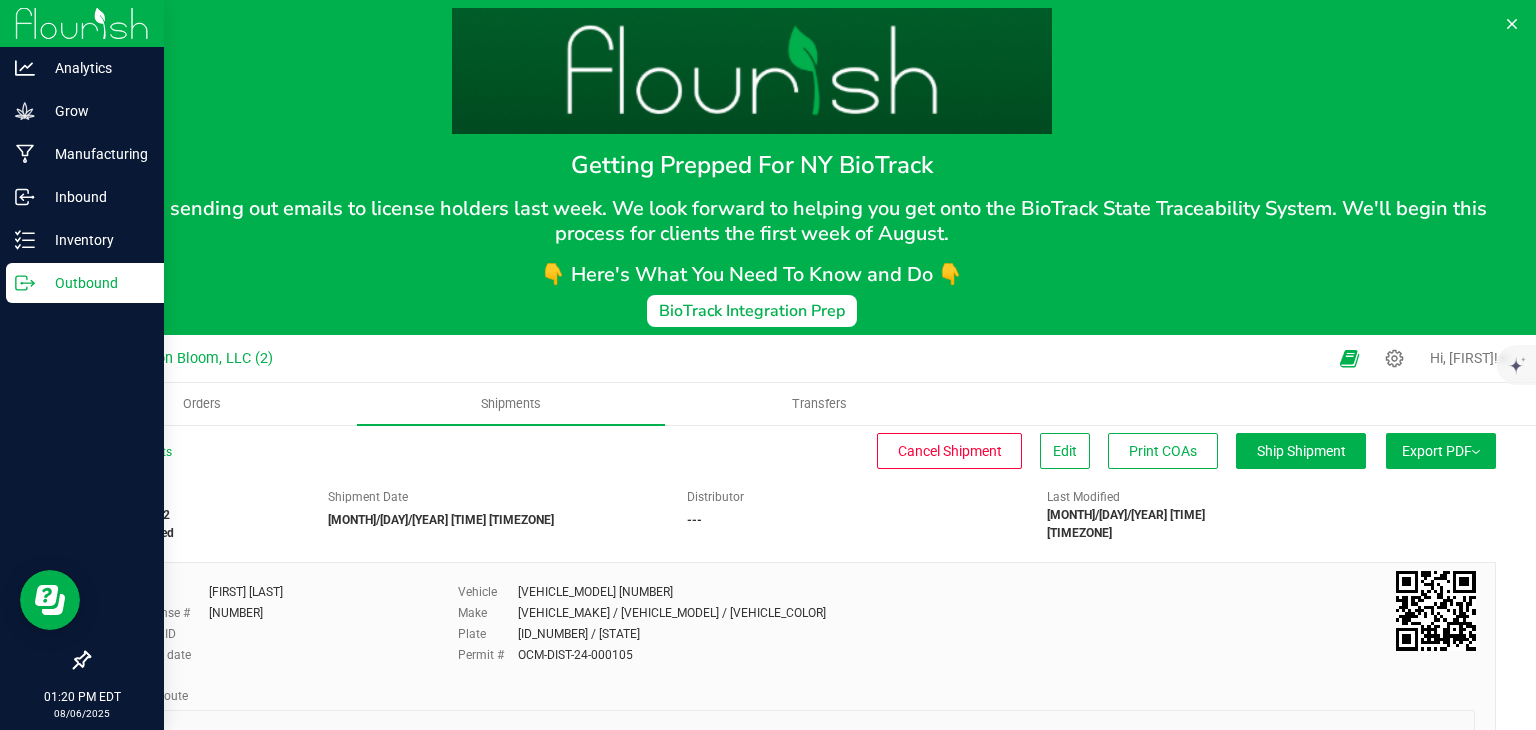 click on "Export PDF" at bounding box center (1441, 451) 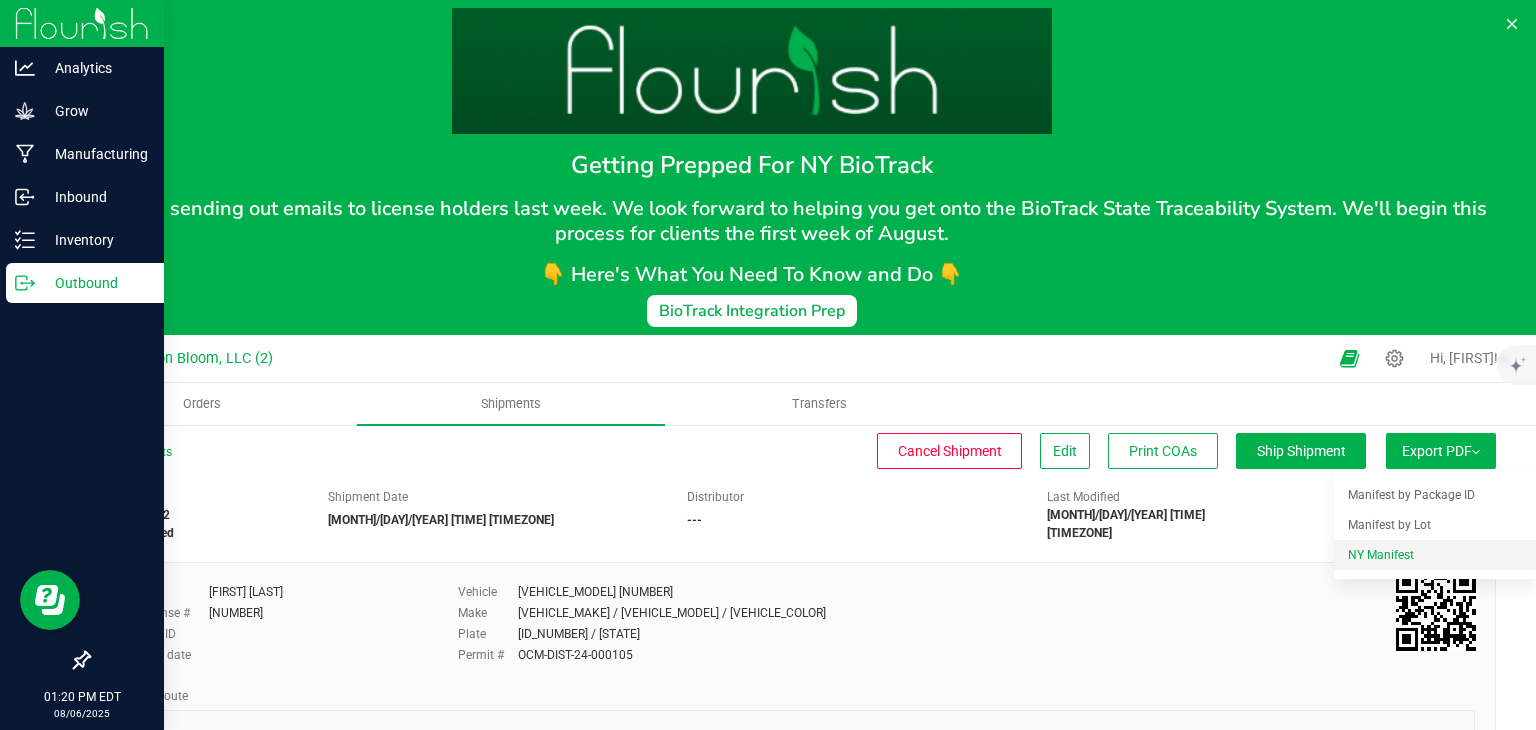click on "NY Manifest" at bounding box center (1381, 555) 